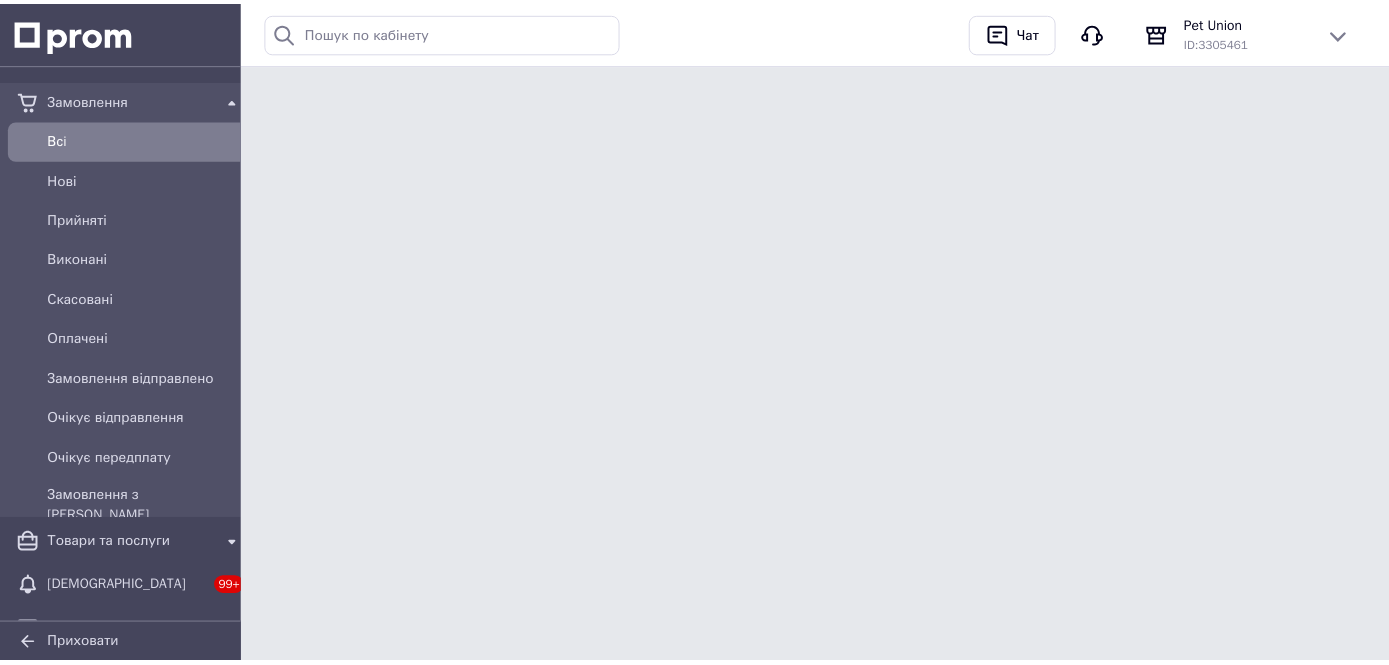 scroll, scrollTop: 0, scrollLeft: 0, axis: both 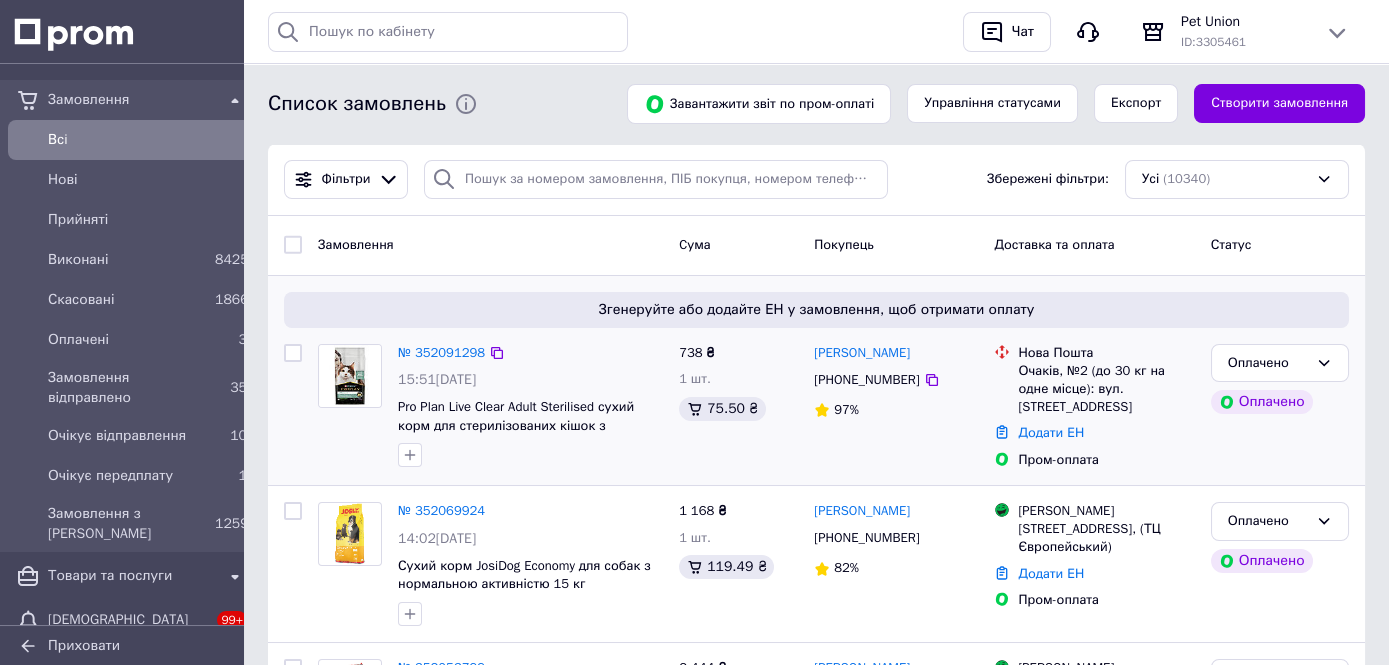 click on "Додати ЕН" at bounding box center [1106, 433] 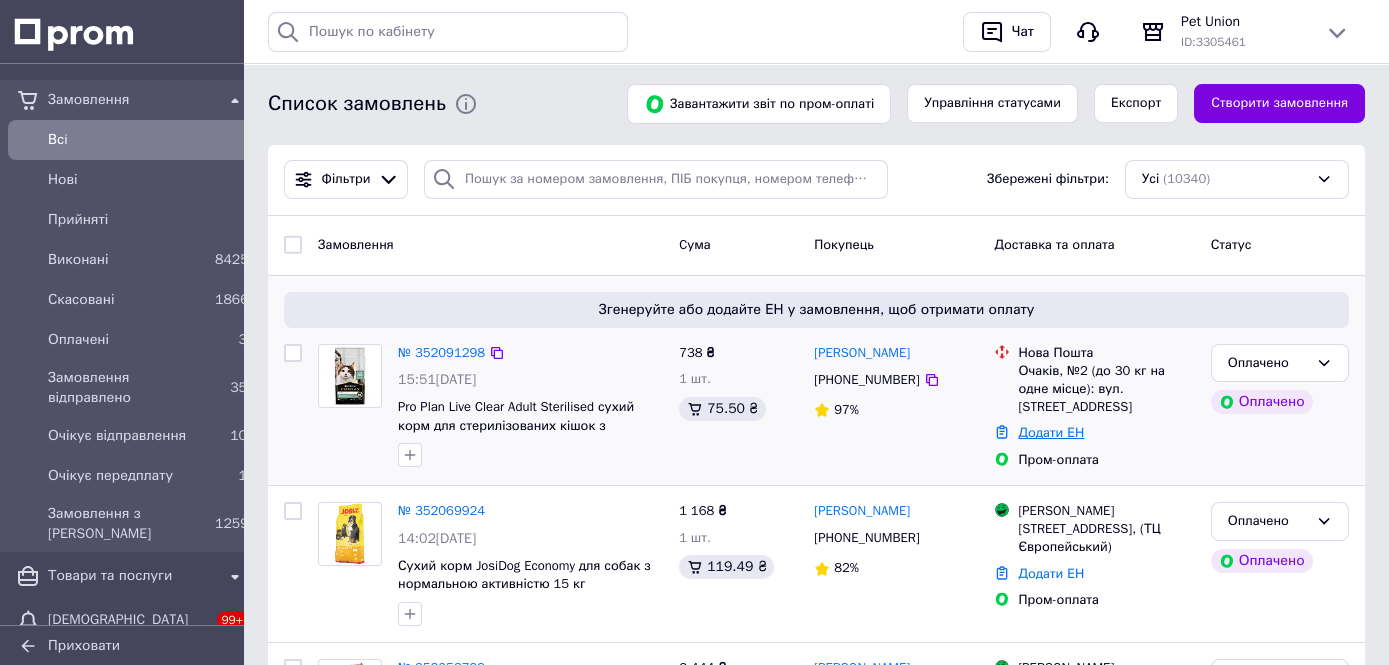 click on "Додати ЕН" at bounding box center (1051, 432) 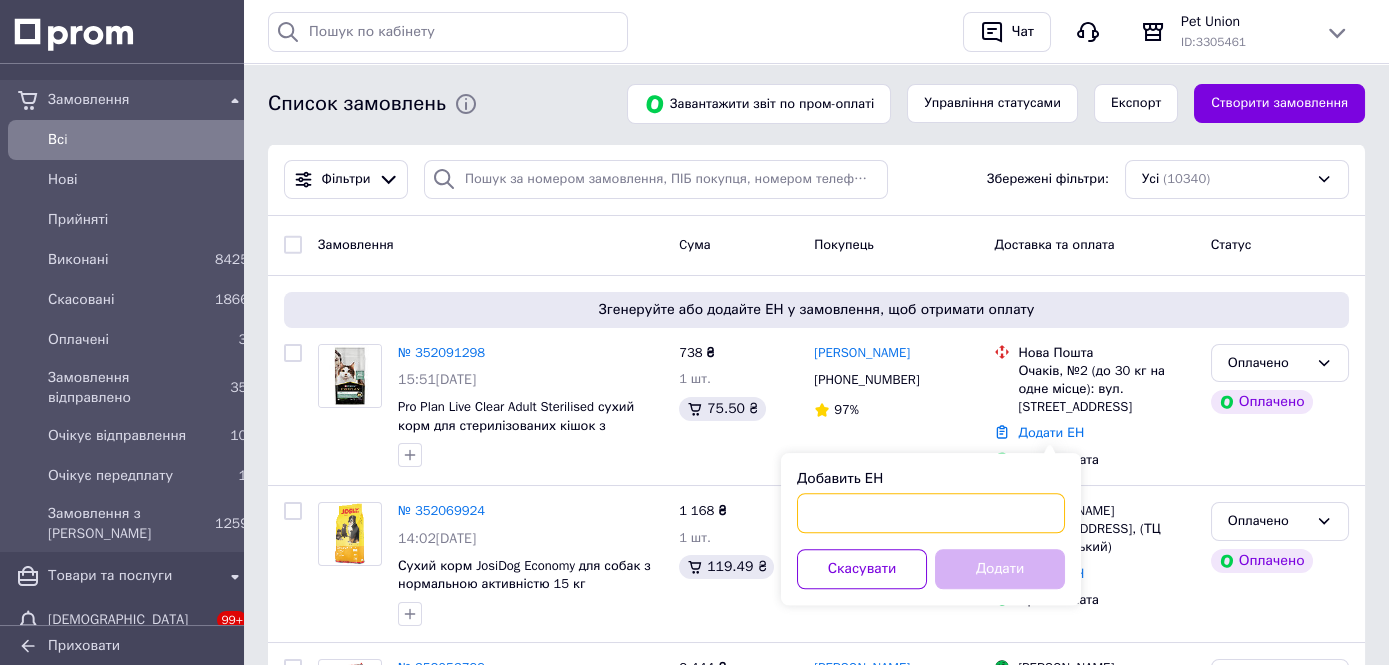 click on "Добавить ЕН" at bounding box center (931, 513) 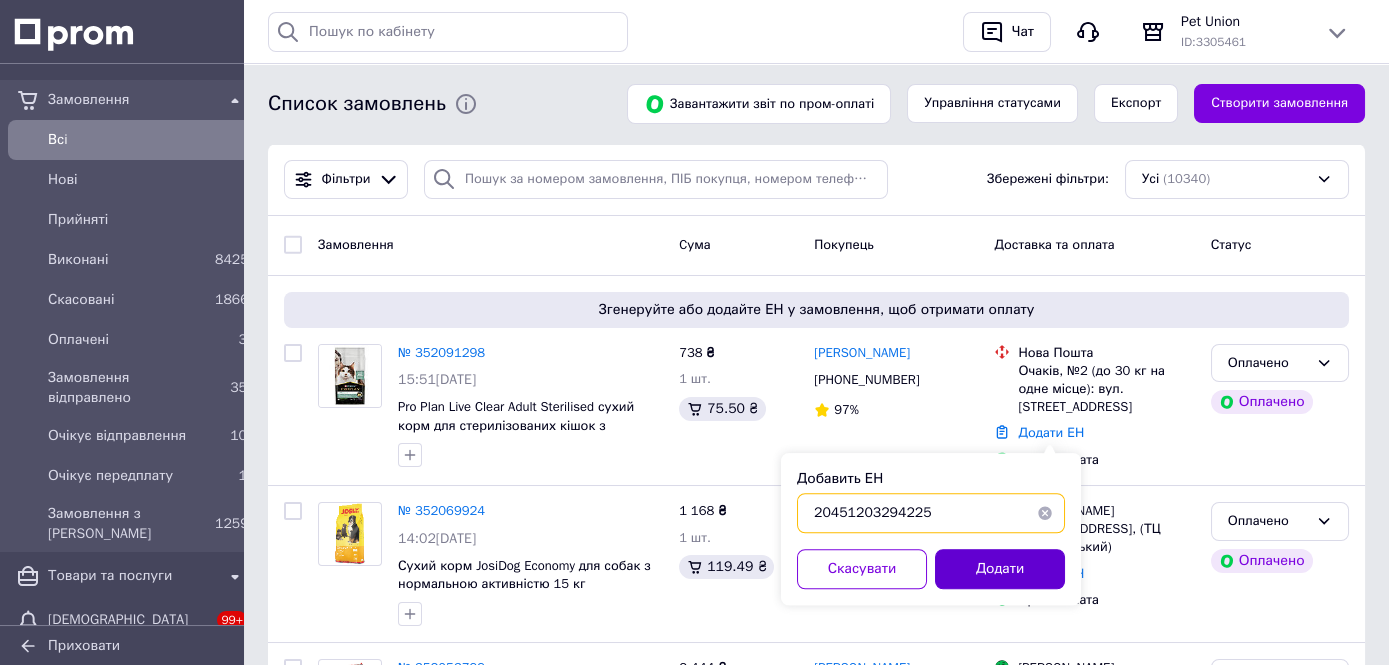 type on "20451203294225" 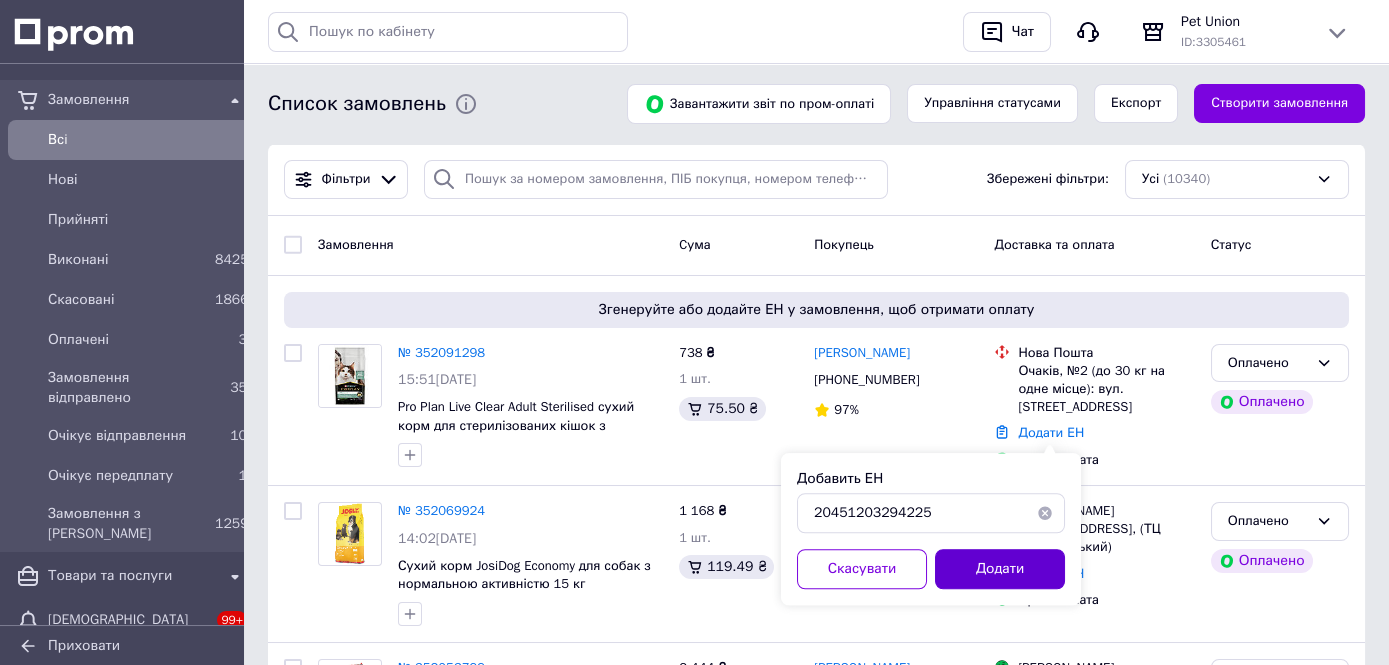 click on "Додати" at bounding box center [1000, 569] 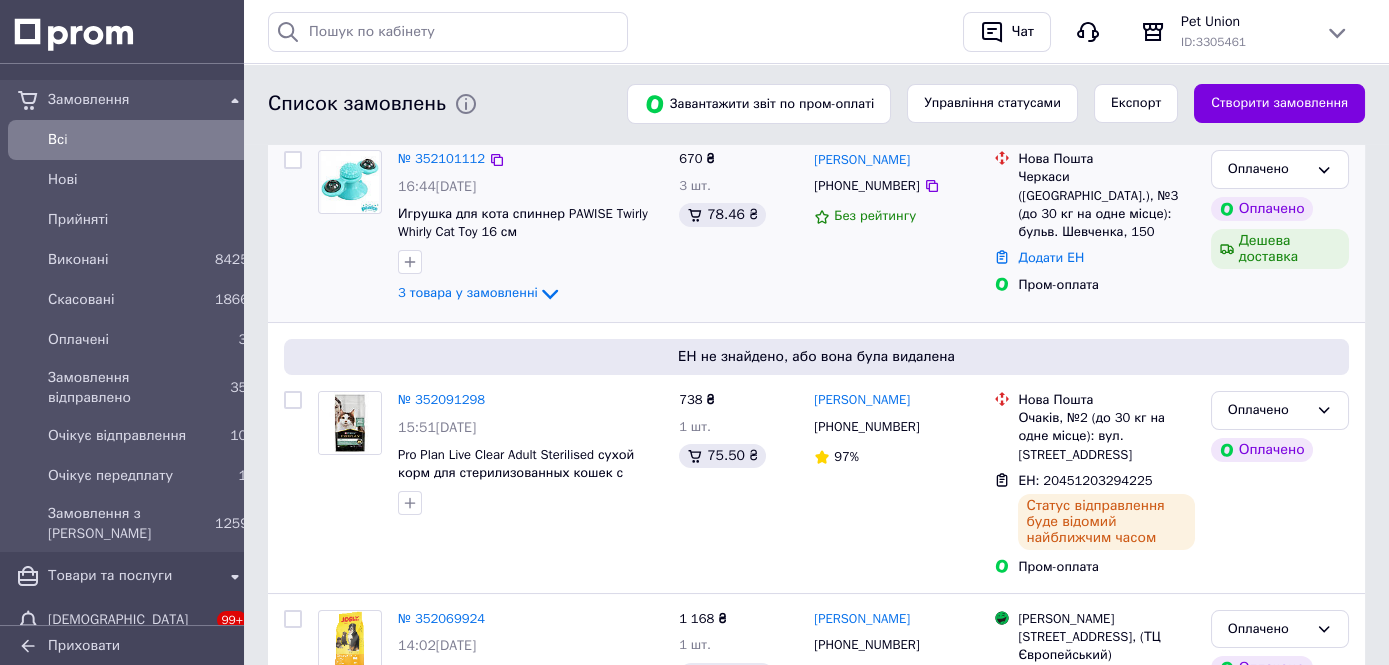 scroll, scrollTop: 563, scrollLeft: 0, axis: vertical 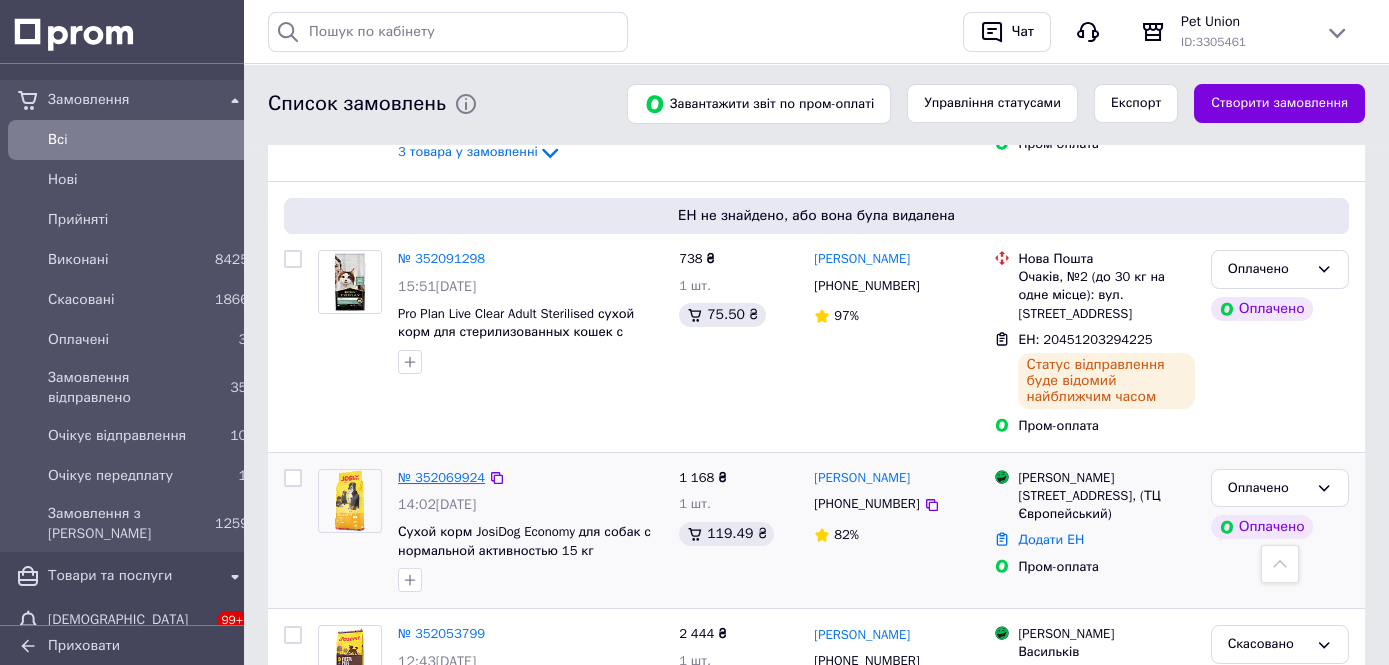 click on "№ 352069924" at bounding box center (441, 477) 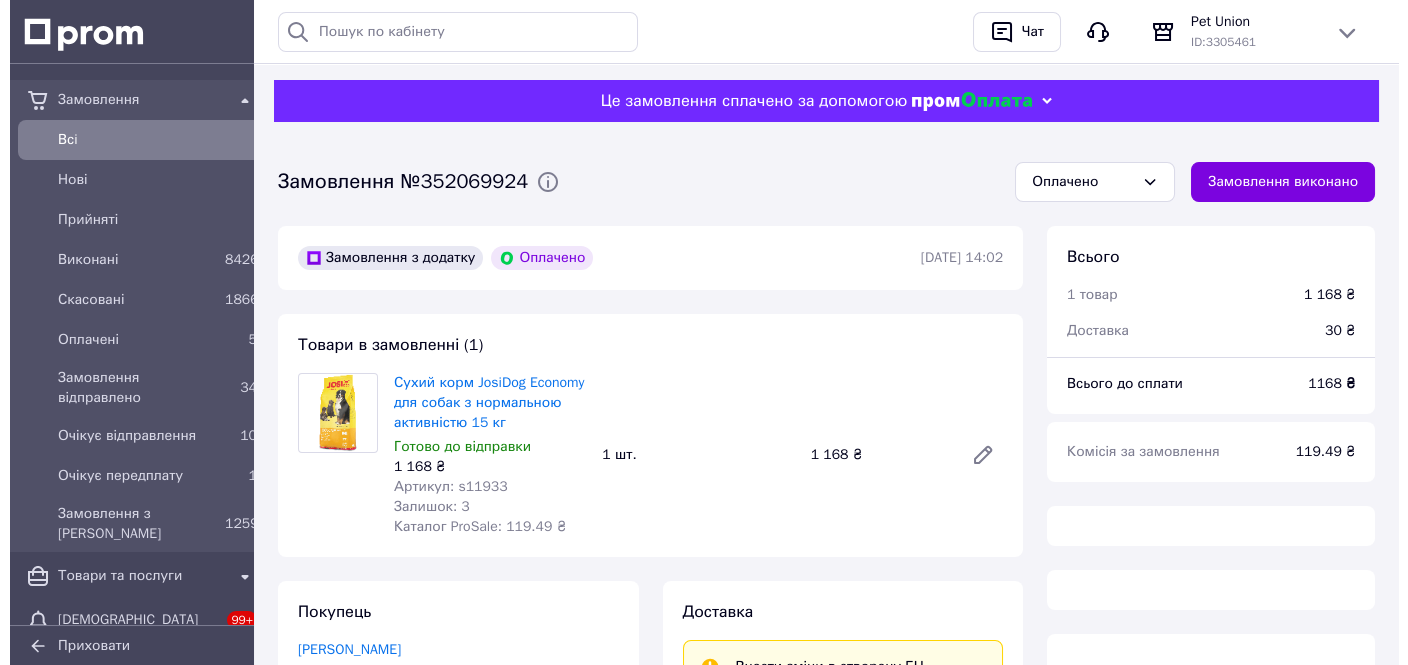 scroll, scrollTop: 422, scrollLeft: 0, axis: vertical 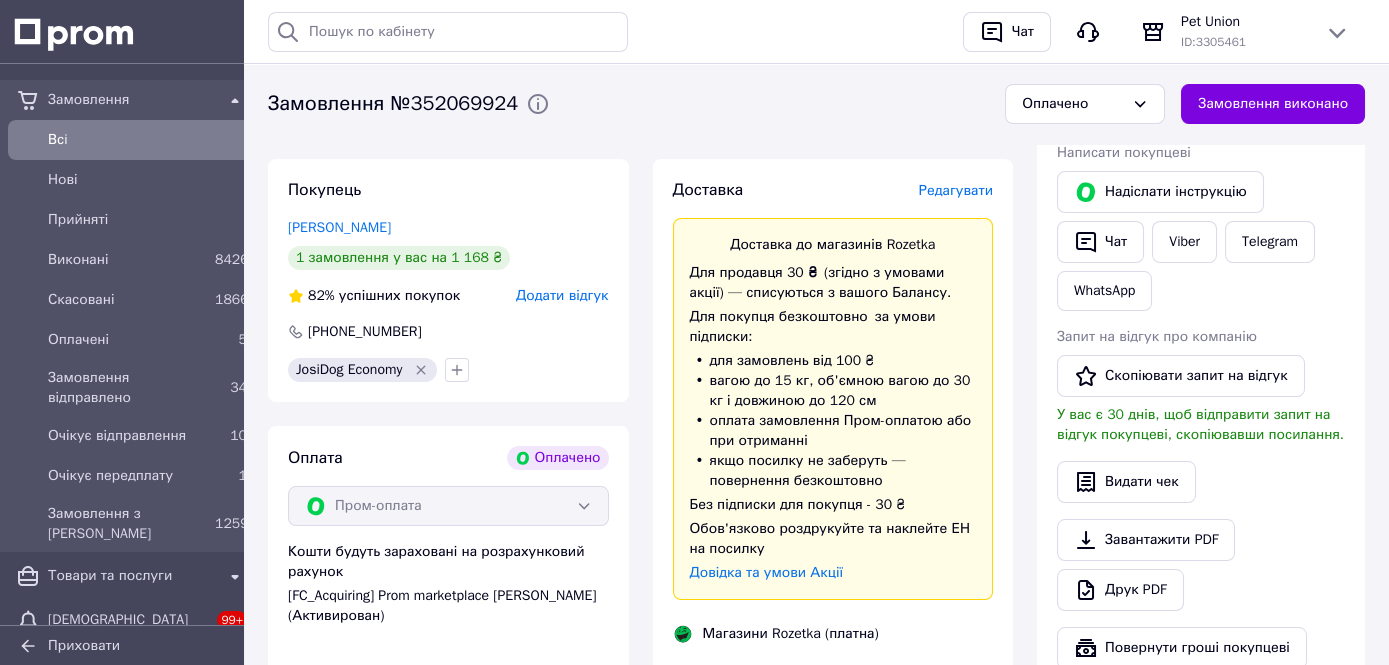 click on "Редагувати" at bounding box center (956, 190) 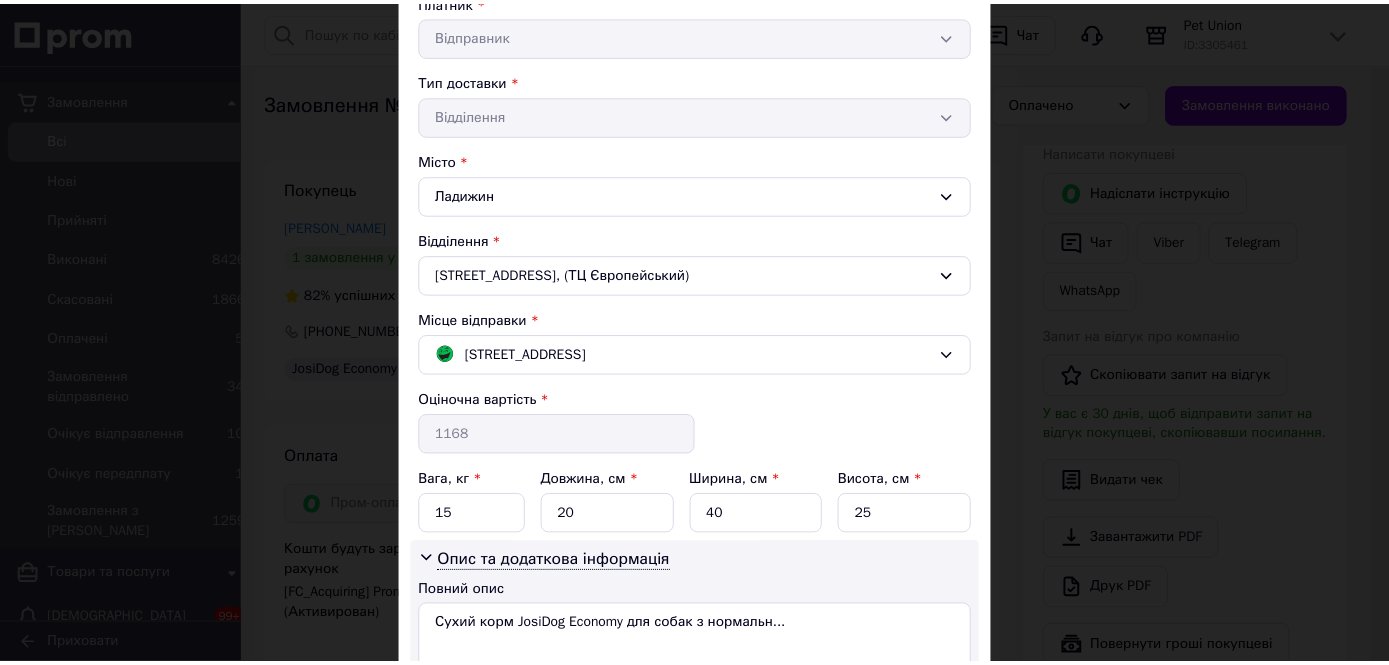 scroll, scrollTop: 568, scrollLeft: 0, axis: vertical 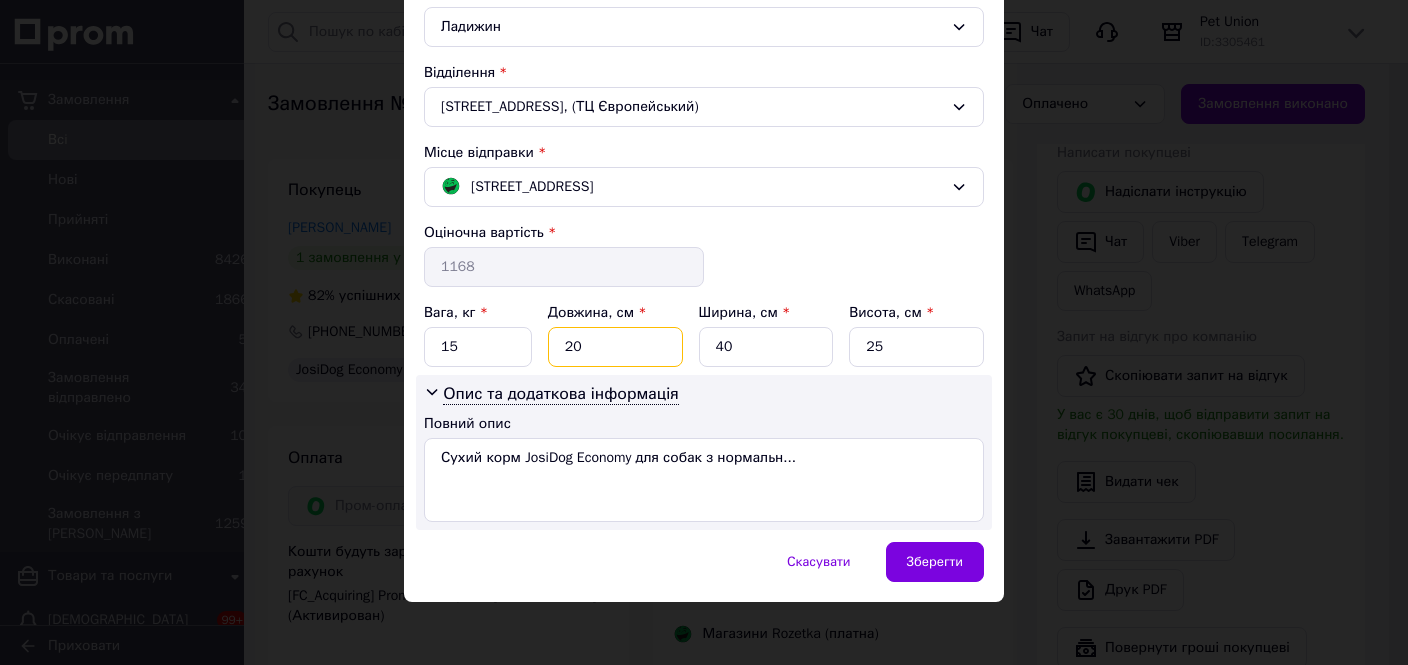 click on "20" at bounding box center [615, 347] 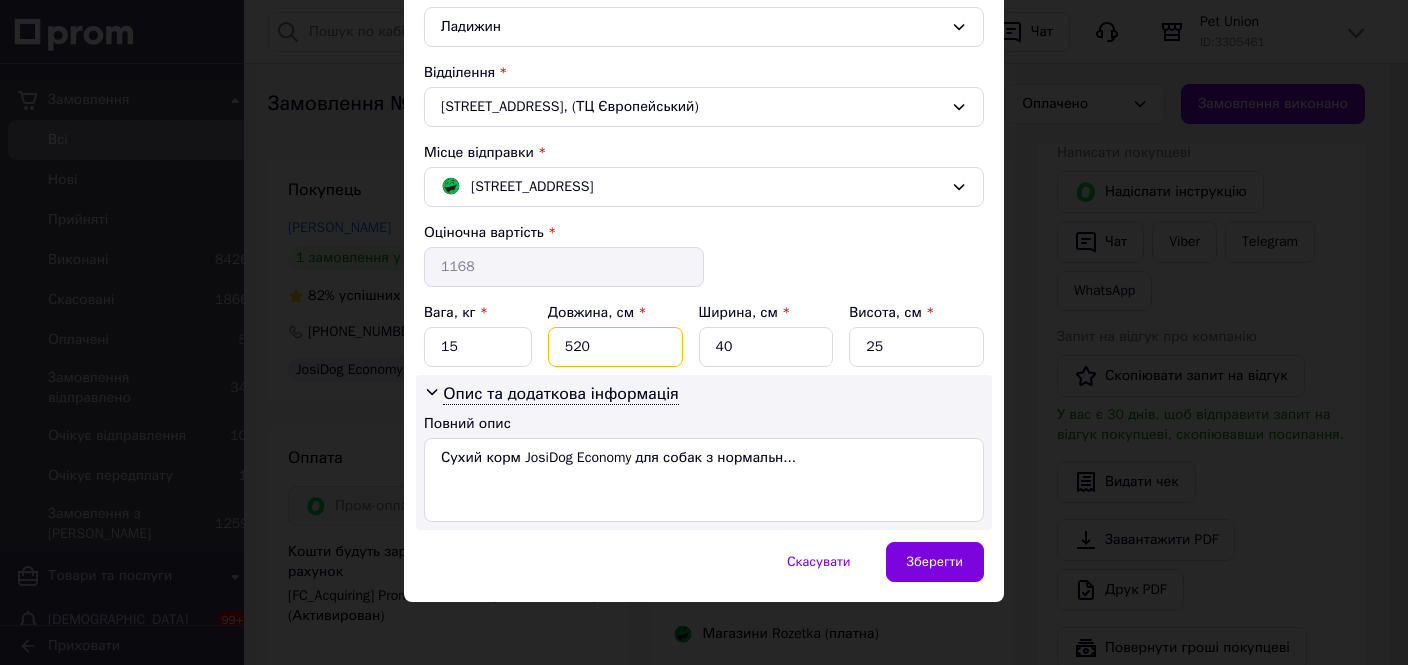click on "520" at bounding box center (615, 347) 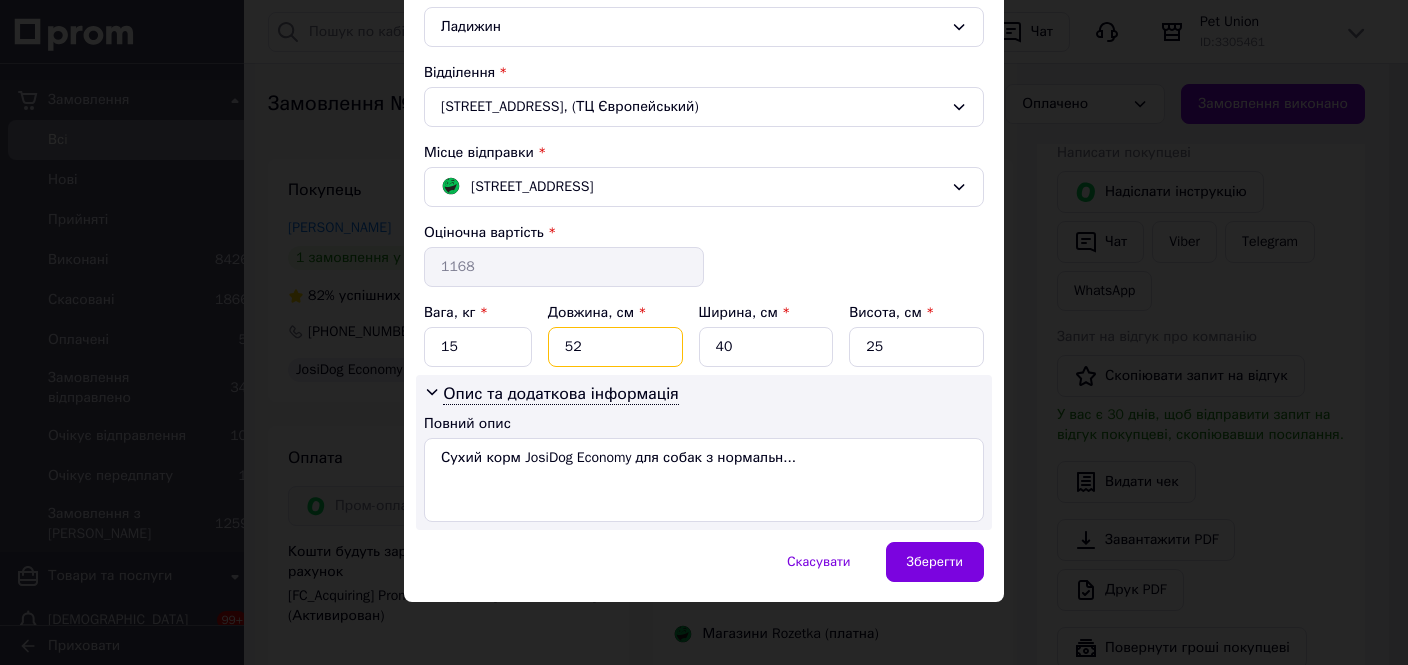 type on "52" 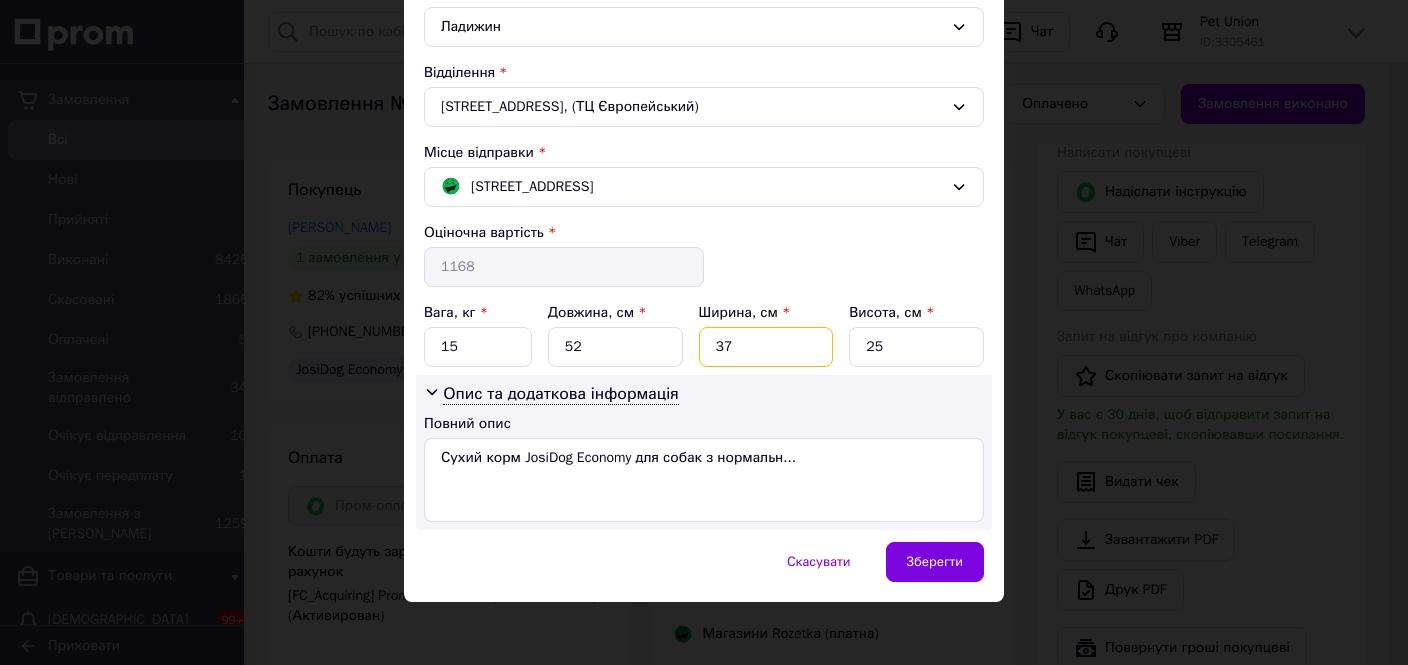 type on "37" 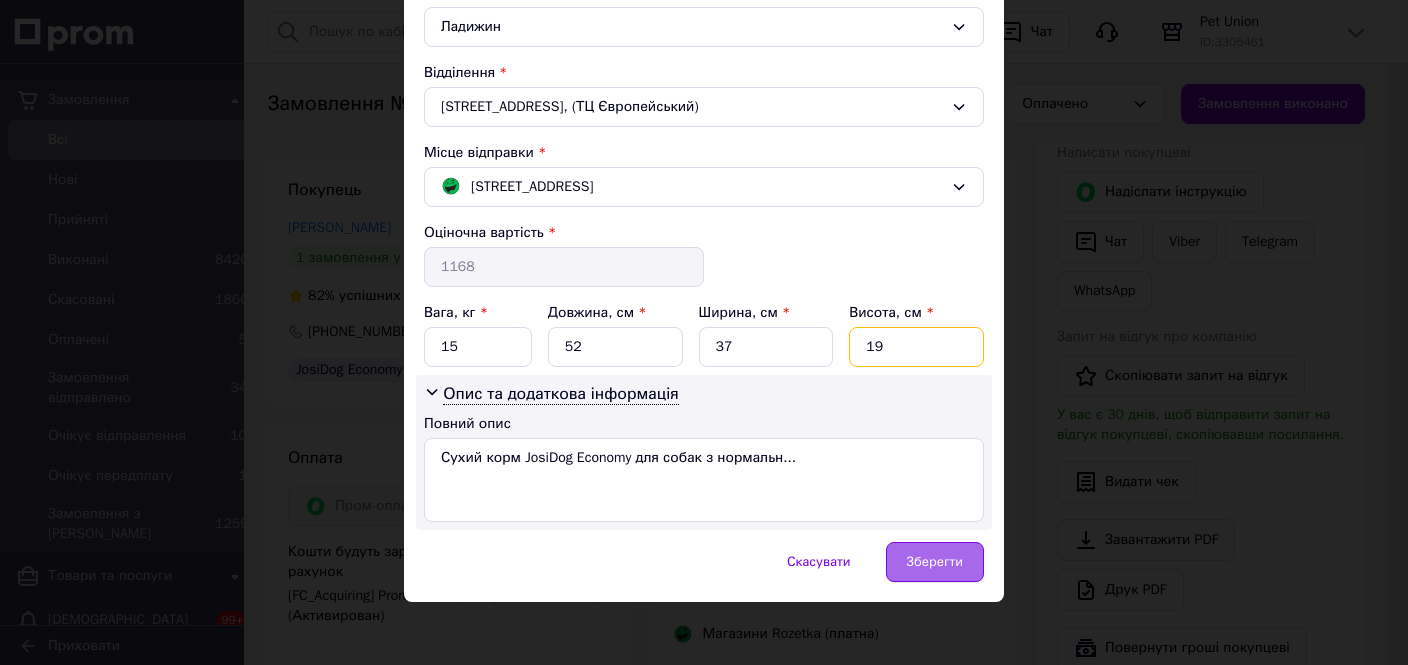 type on "19" 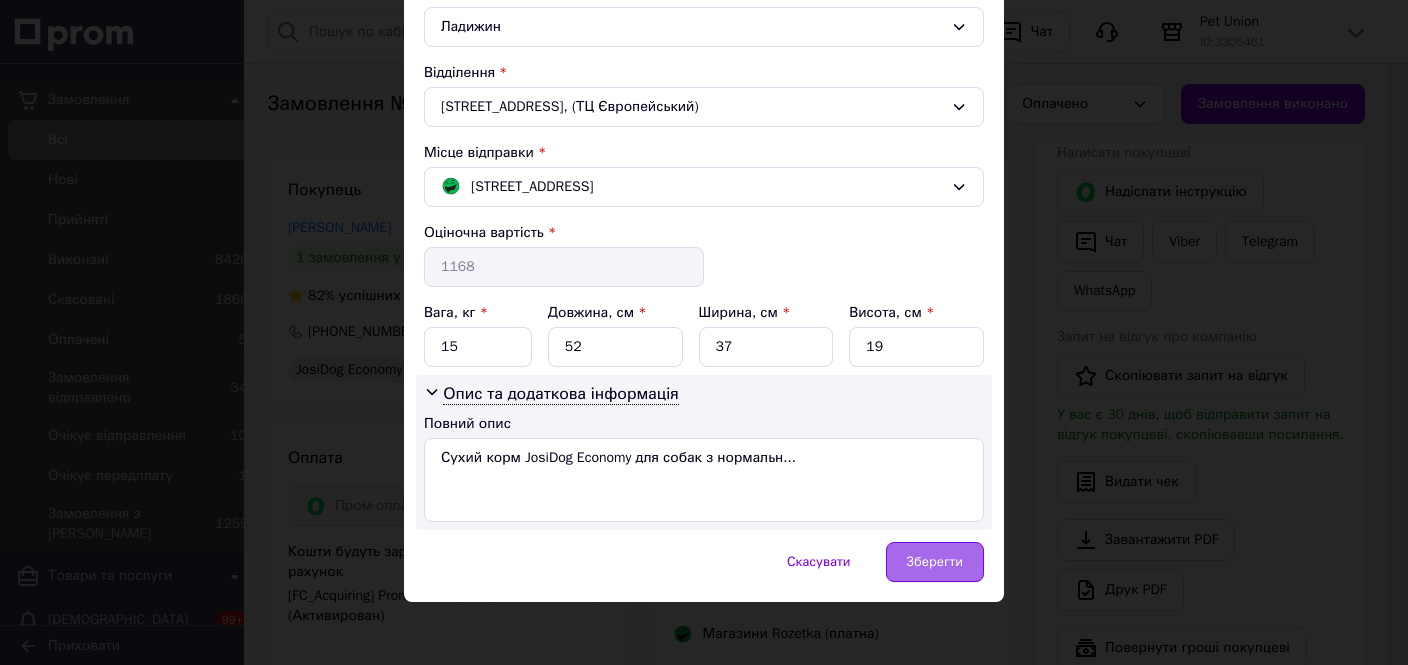 click on "Зберегти" at bounding box center [935, 562] 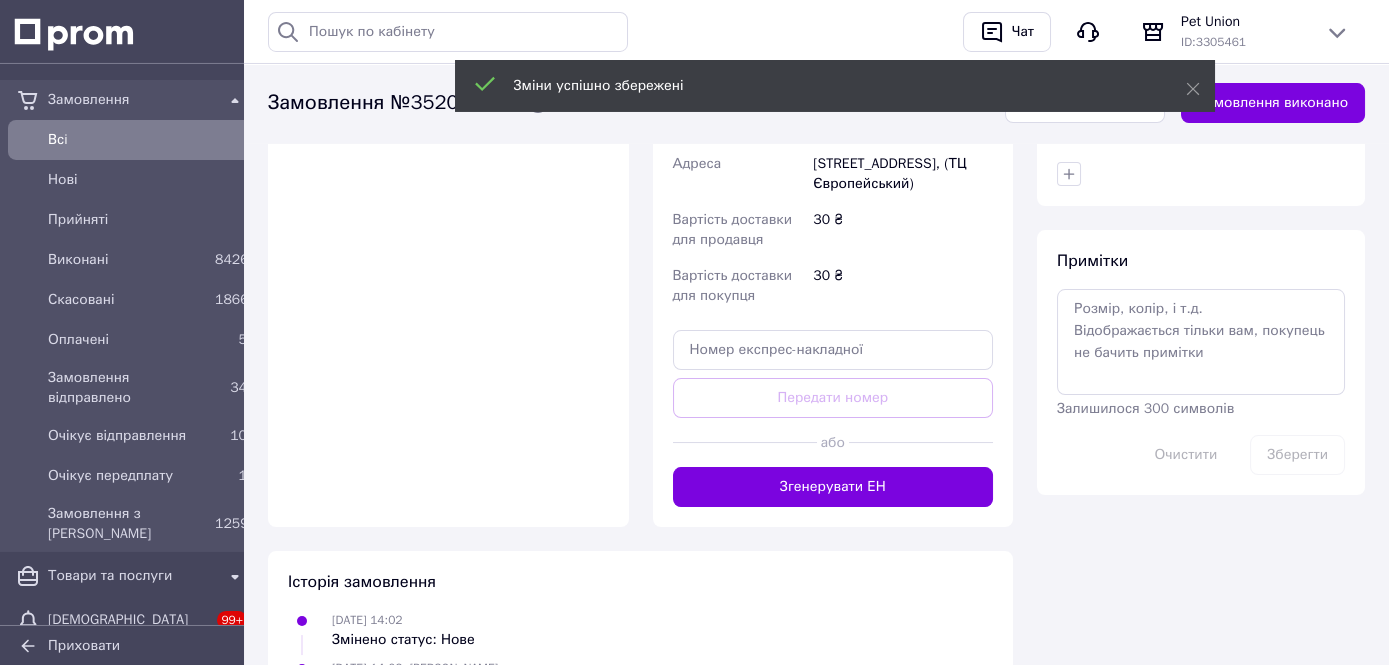 scroll, scrollTop: 1126, scrollLeft: 0, axis: vertical 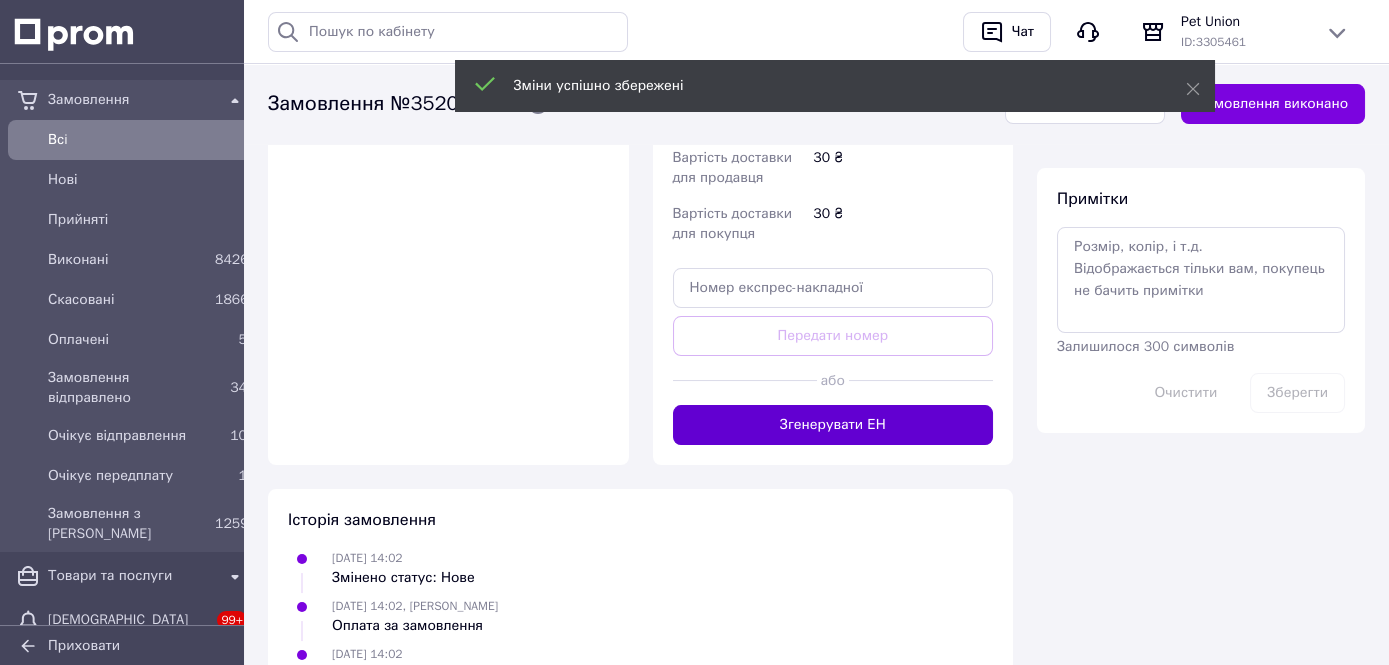 click on "Згенерувати ЕН" at bounding box center (833, 425) 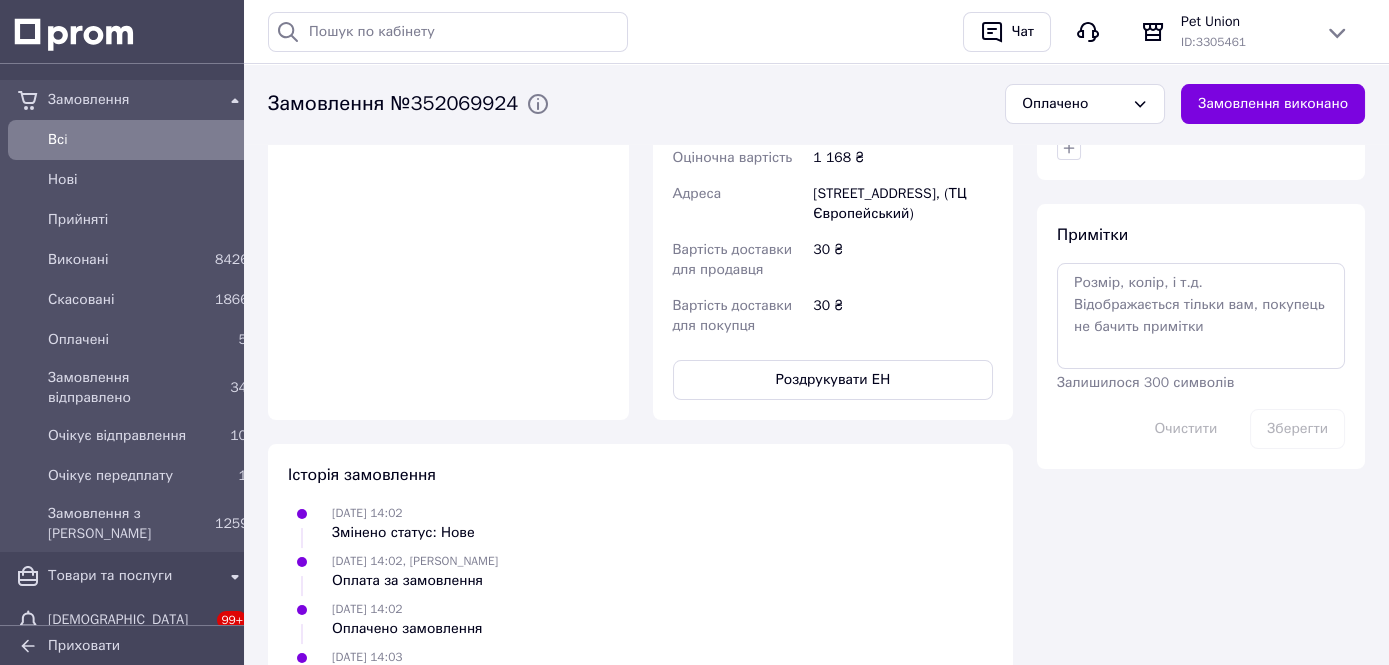 click on "30 ₴" at bounding box center [903, 316] 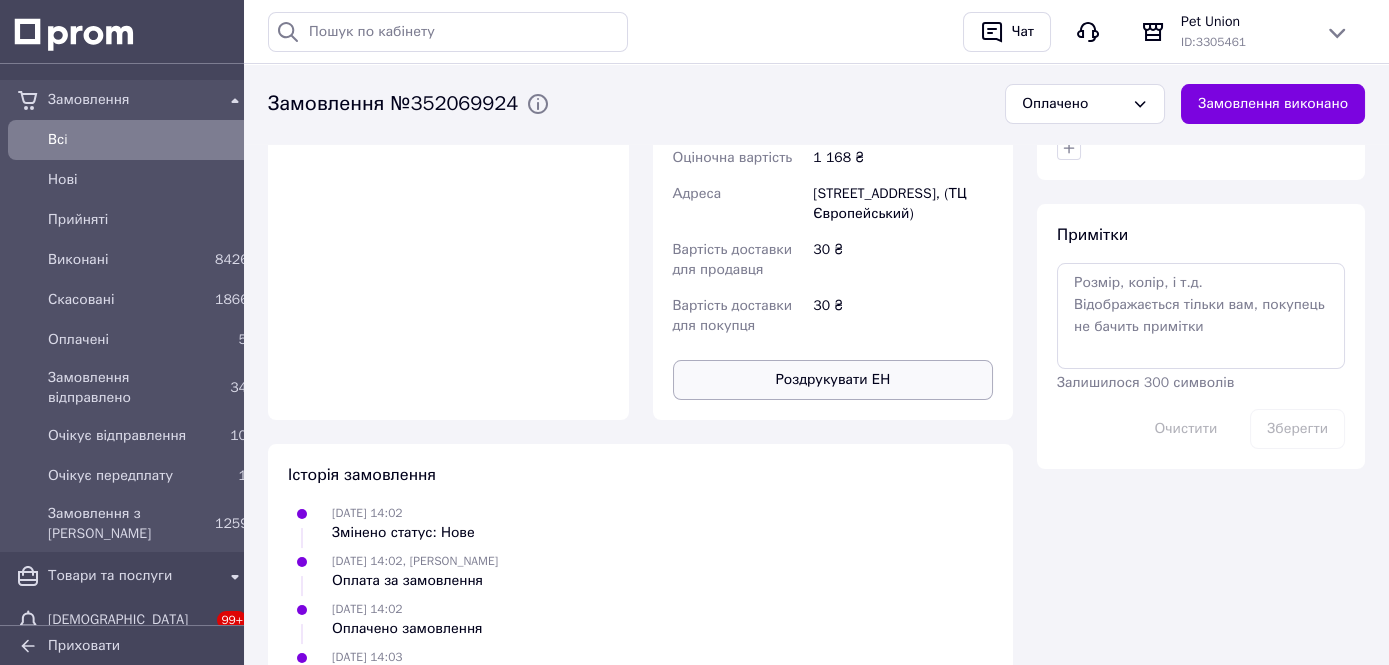 click on "Роздрукувати ЕН" at bounding box center [833, 380] 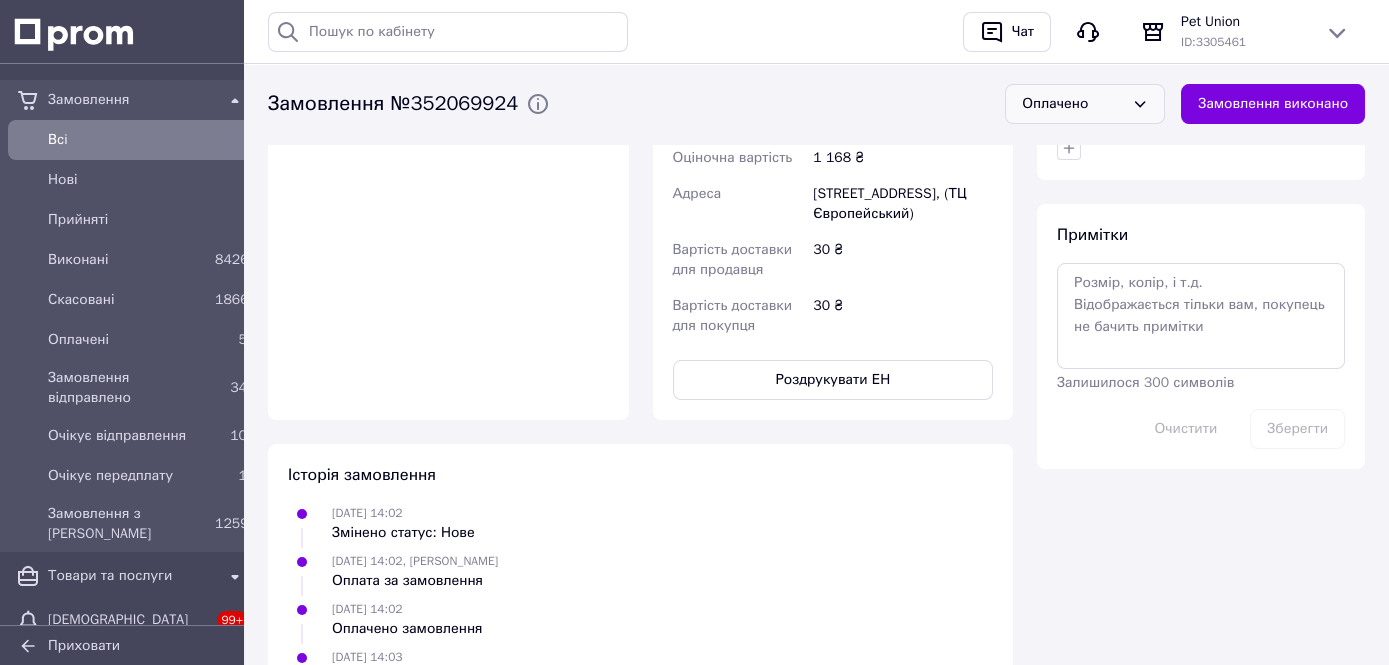 click 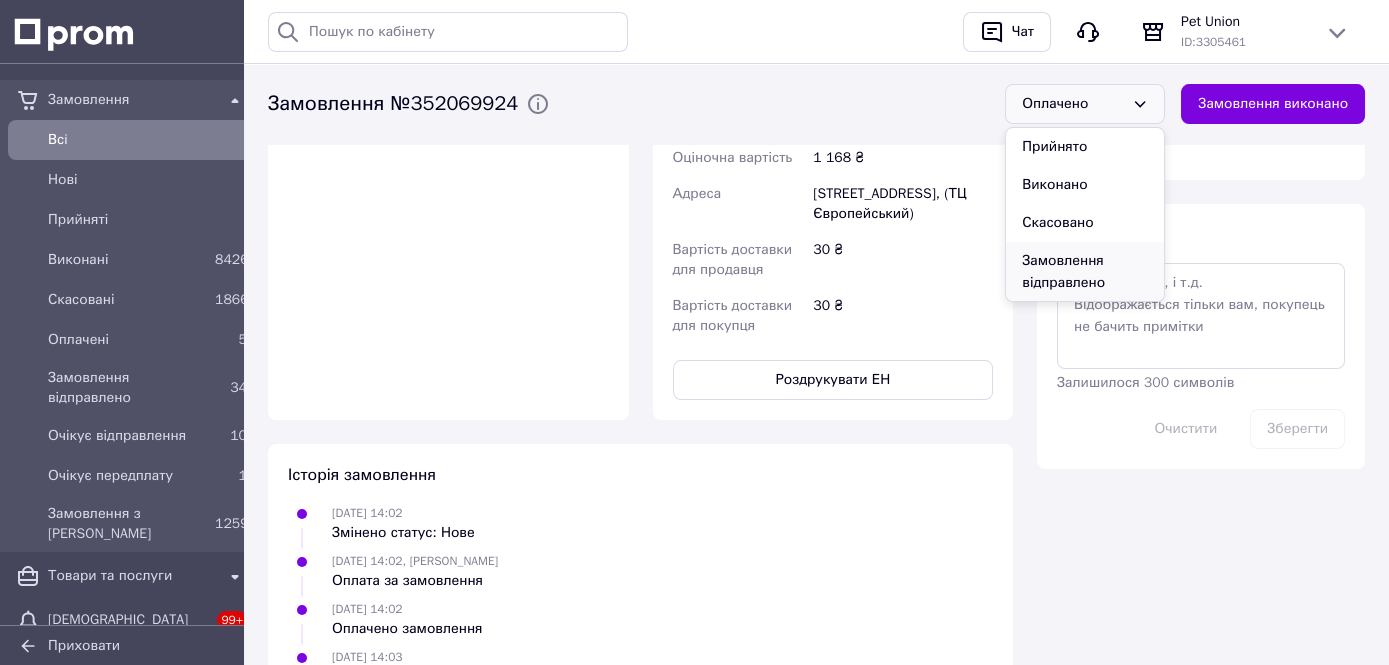 scroll, scrollTop: 122, scrollLeft: 0, axis: vertical 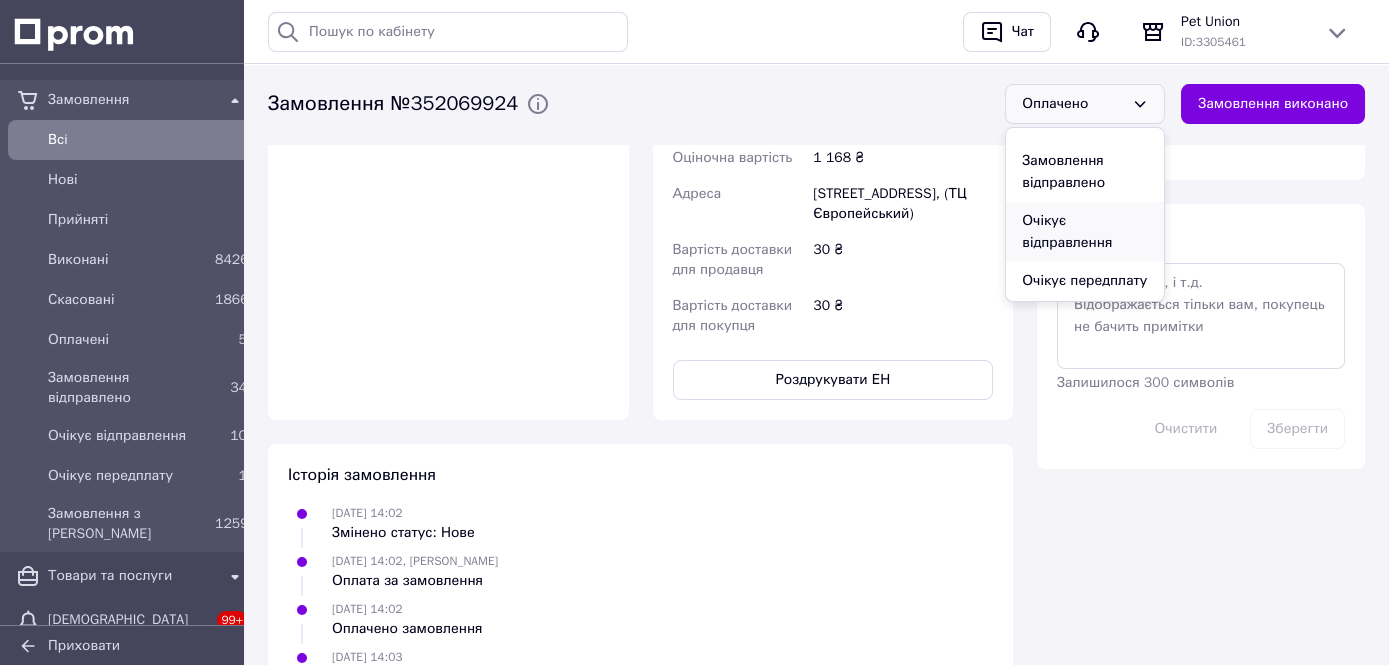click on "Очікує відправлення" at bounding box center (1085, 232) 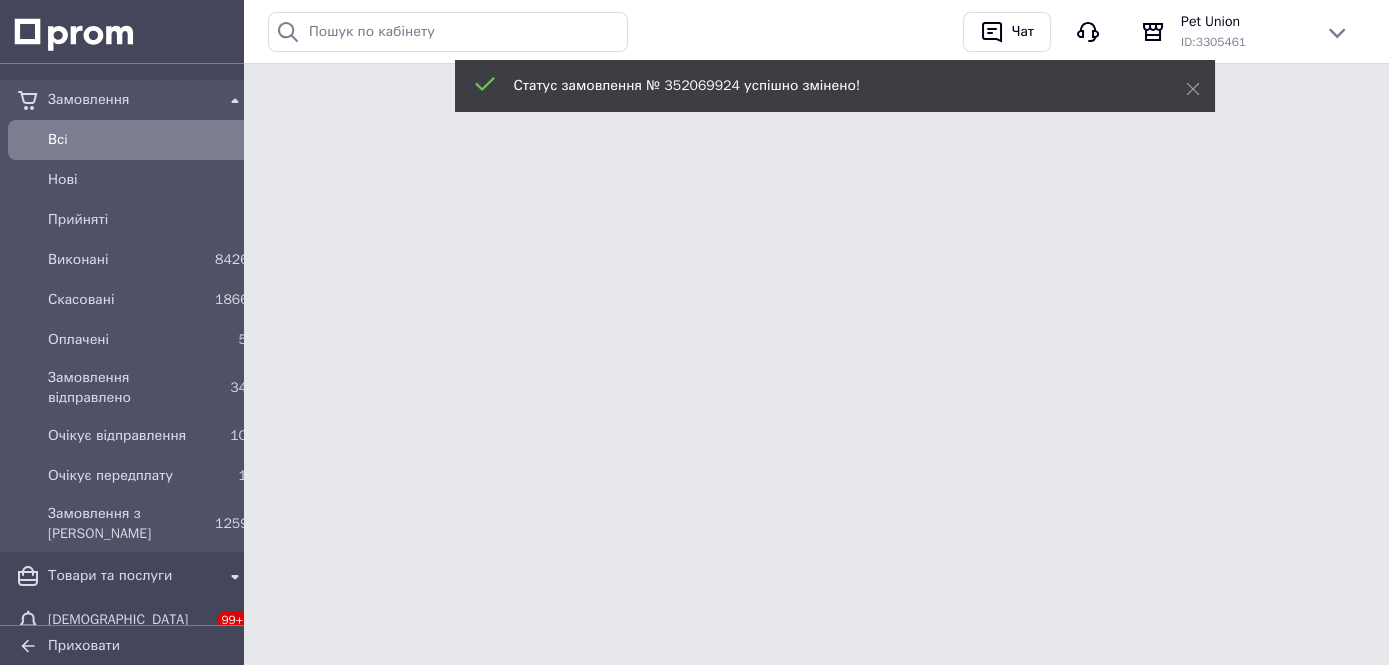 scroll, scrollTop: 0, scrollLeft: 0, axis: both 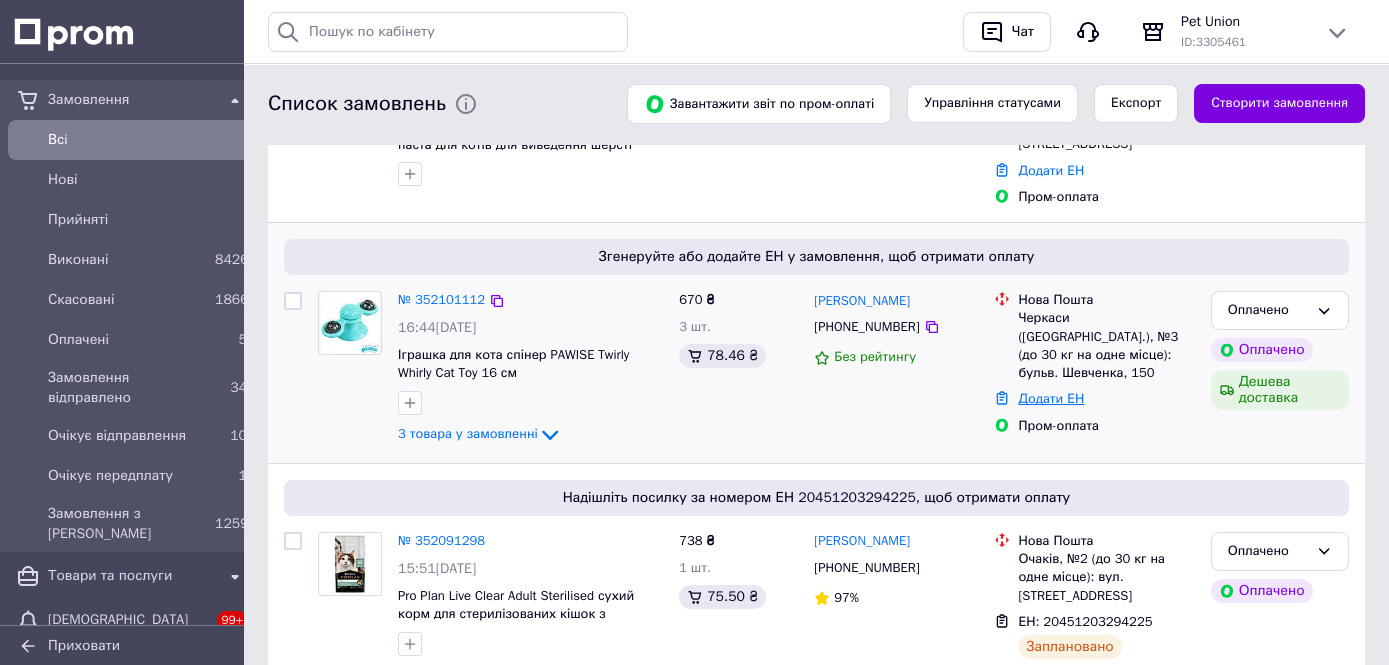 click on "Додати ЕН" at bounding box center [1051, 398] 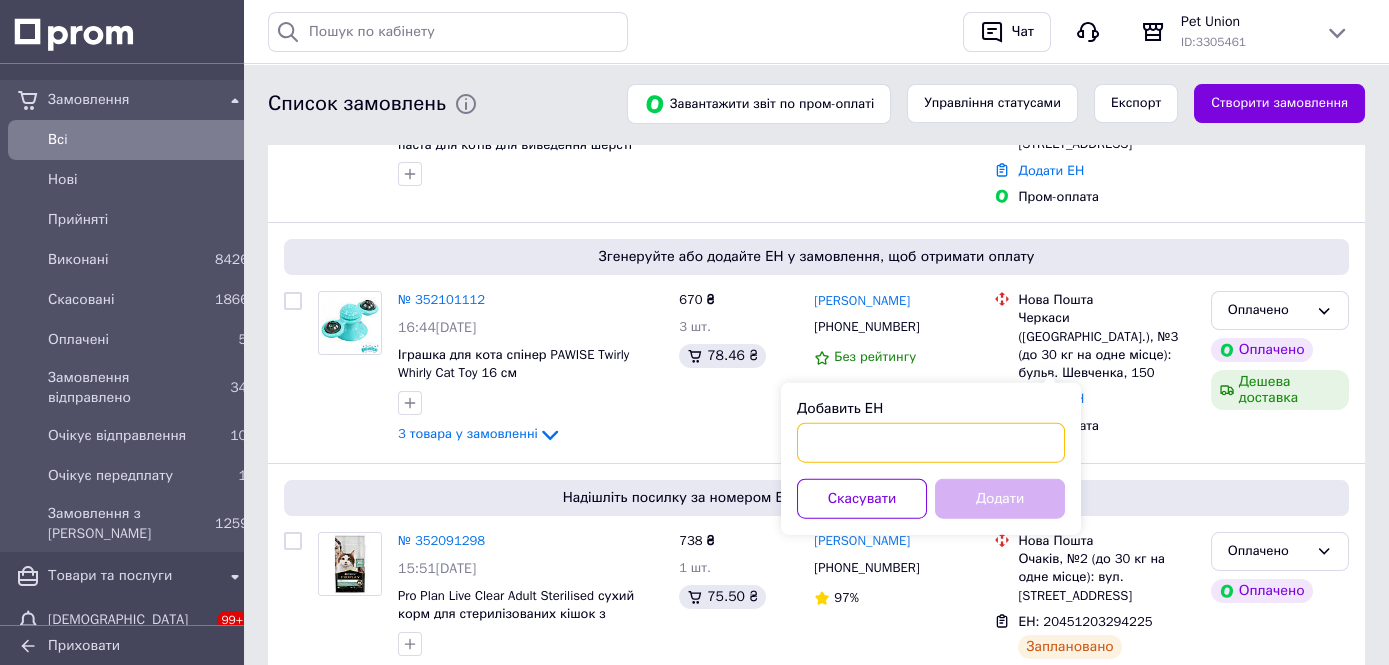 click on "Добавить ЕН" at bounding box center (931, 443) 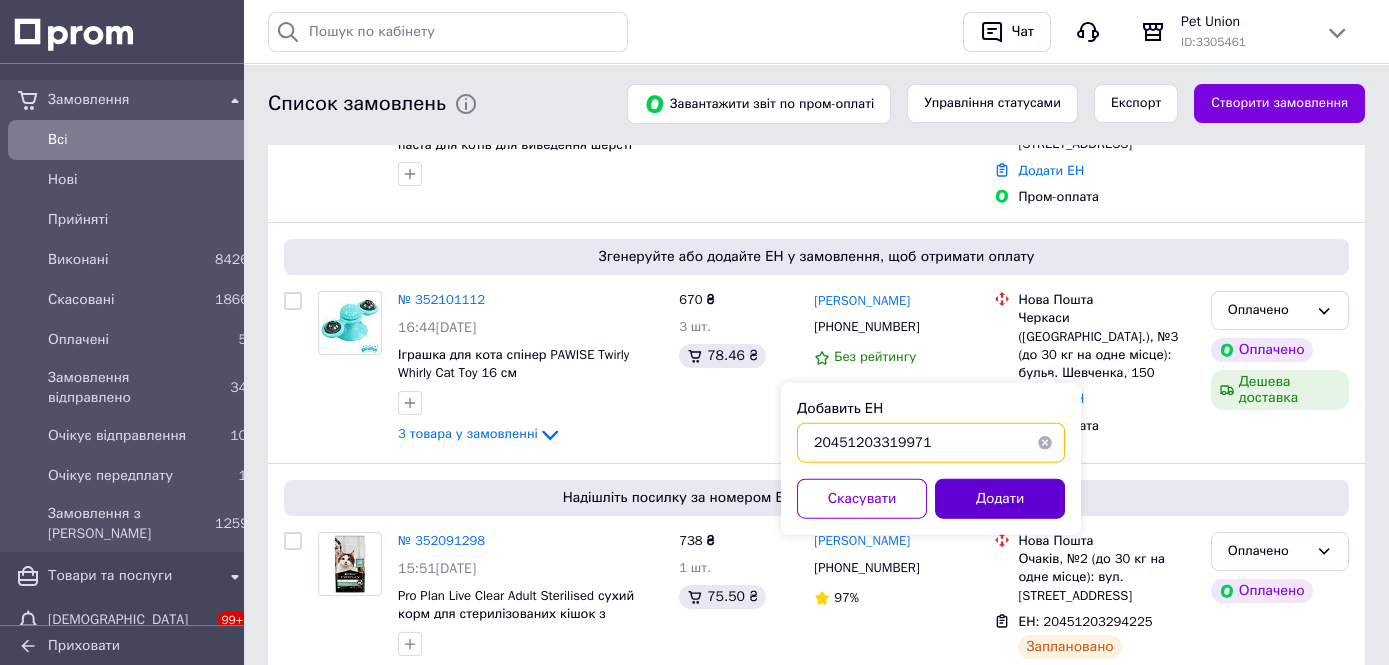 type on "20451203319971" 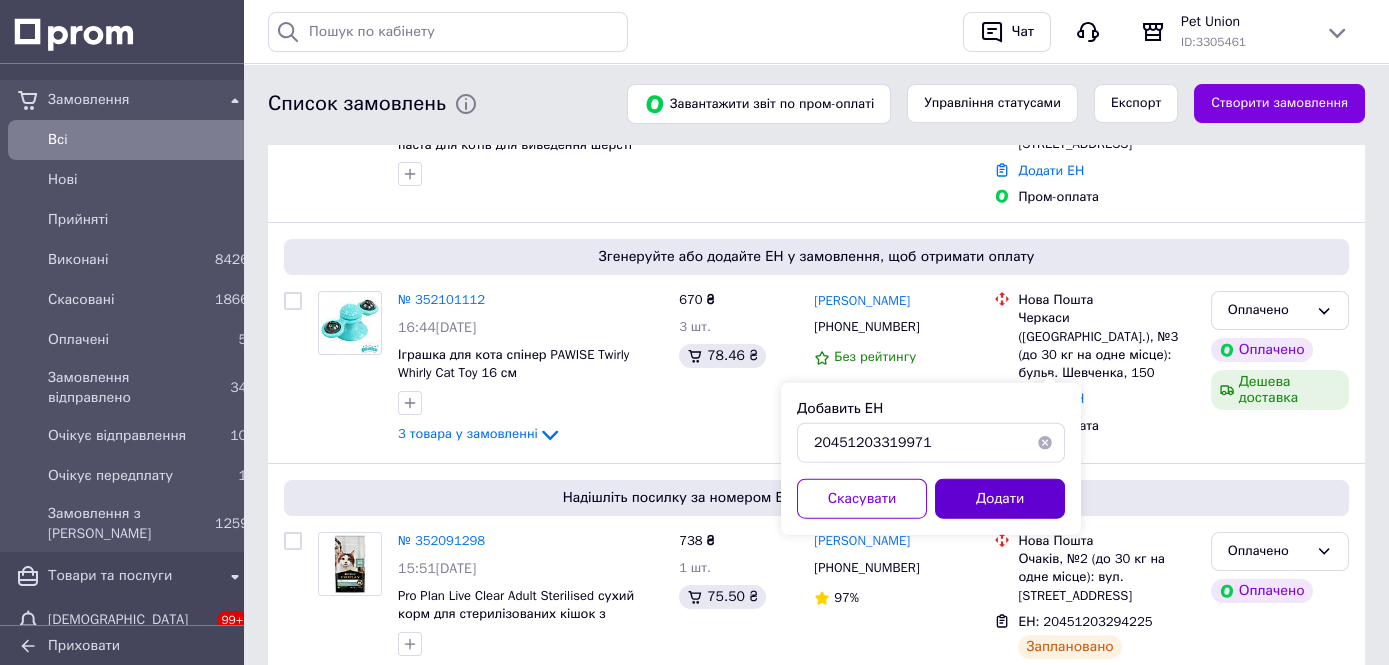 click on "Додати" at bounding box center [1000, 499] 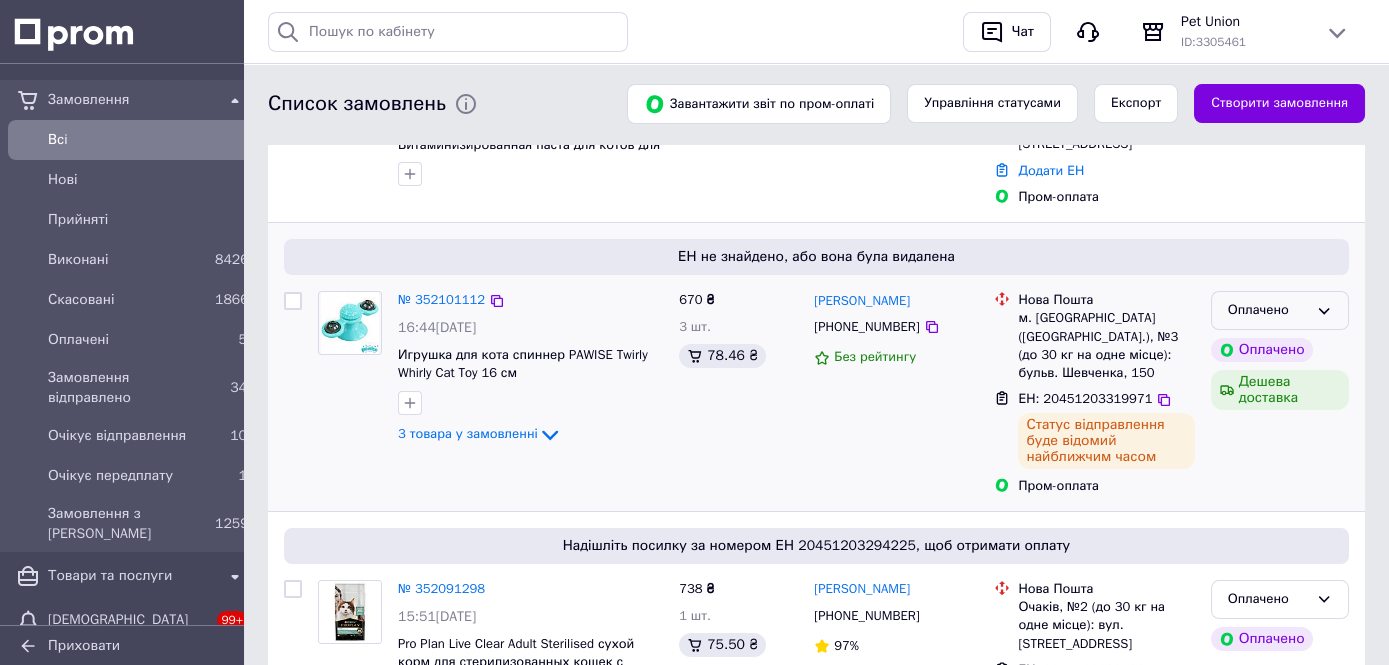 click 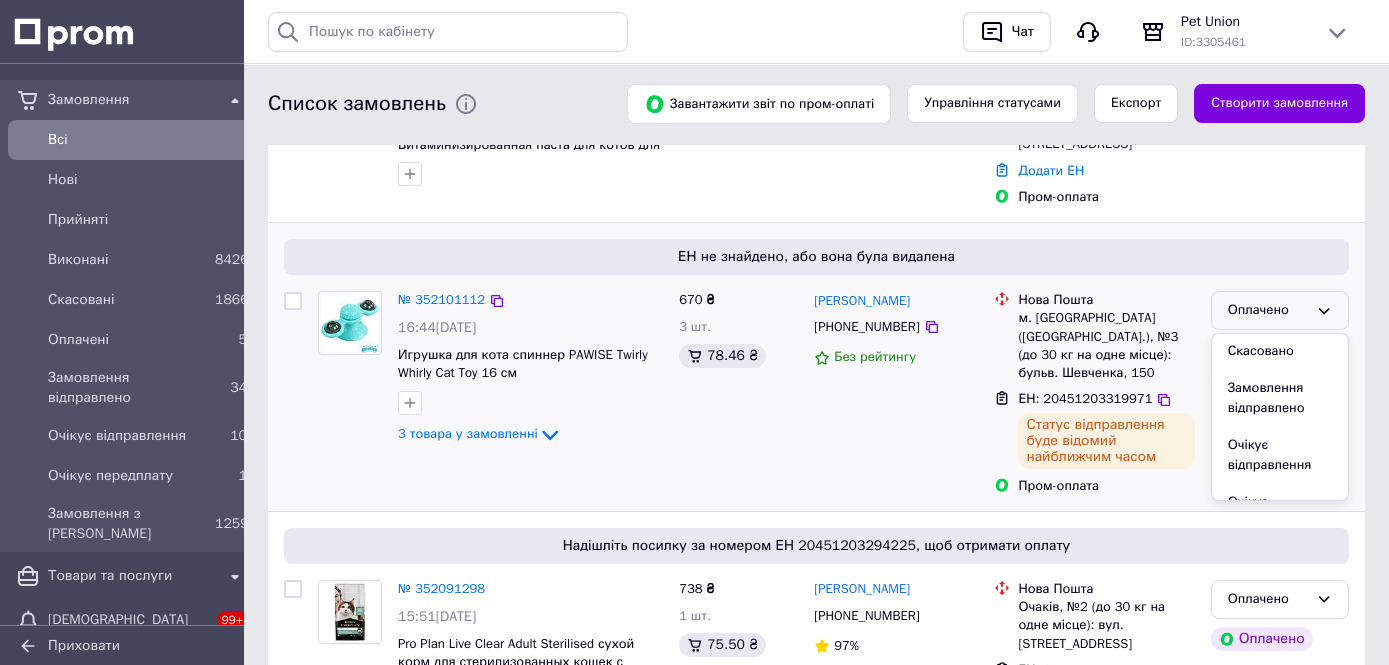 scroll, scrollTop: 115, scrollLeft: 0, axis: vertical 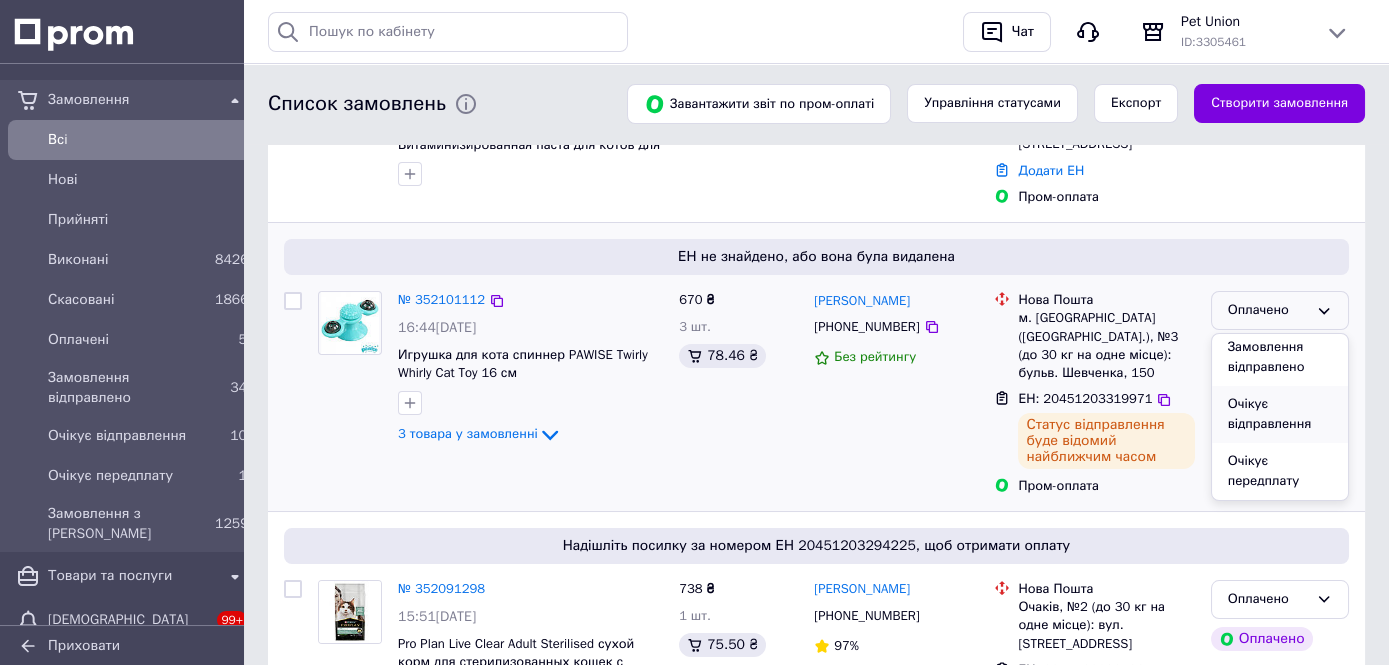 click on "Очікує відправлення" at bounding box center (1280, 414) 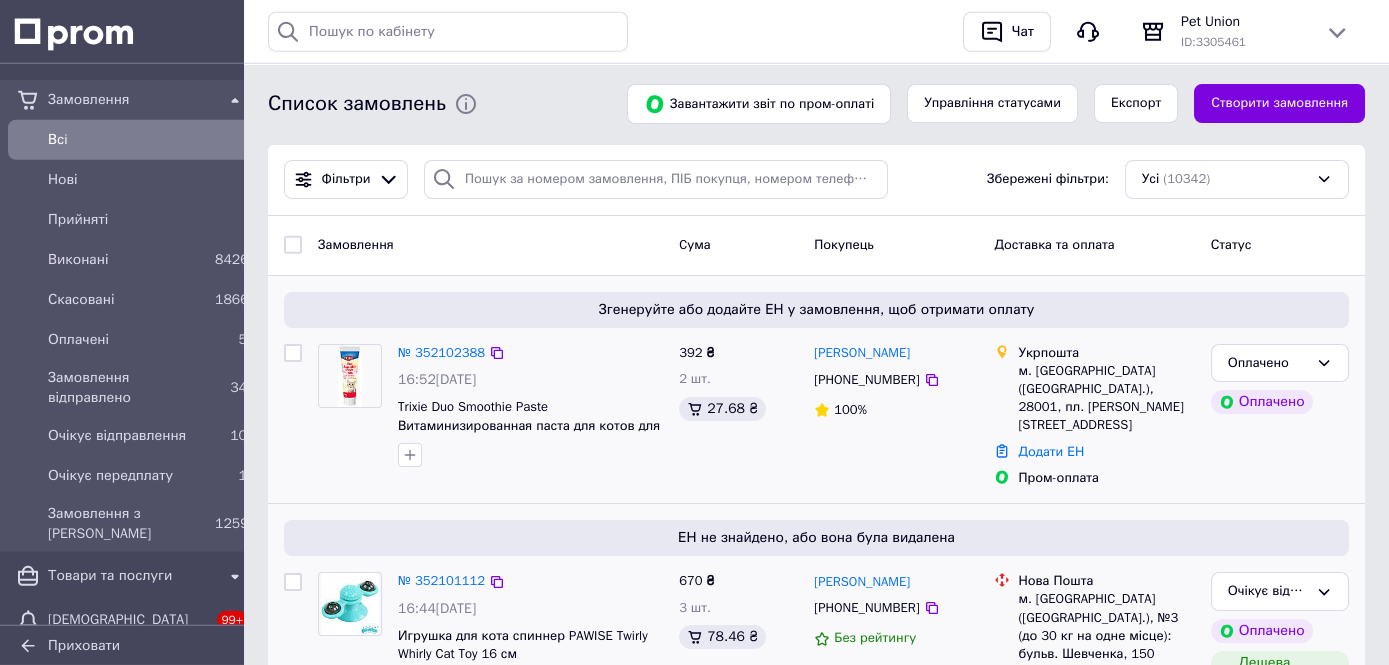 scroll, scrollTop: 0, scrollLeft: 0, axis: both 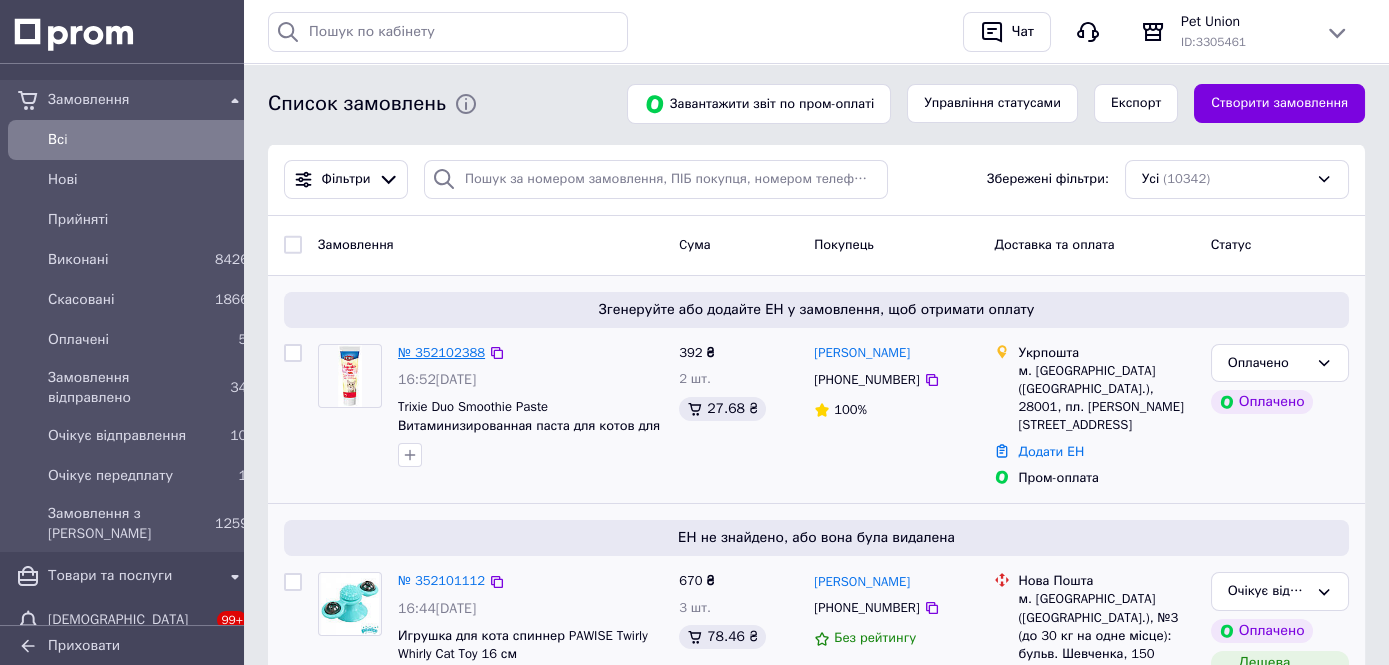 click on "№ 352102388" at bounding box center (441, 352) 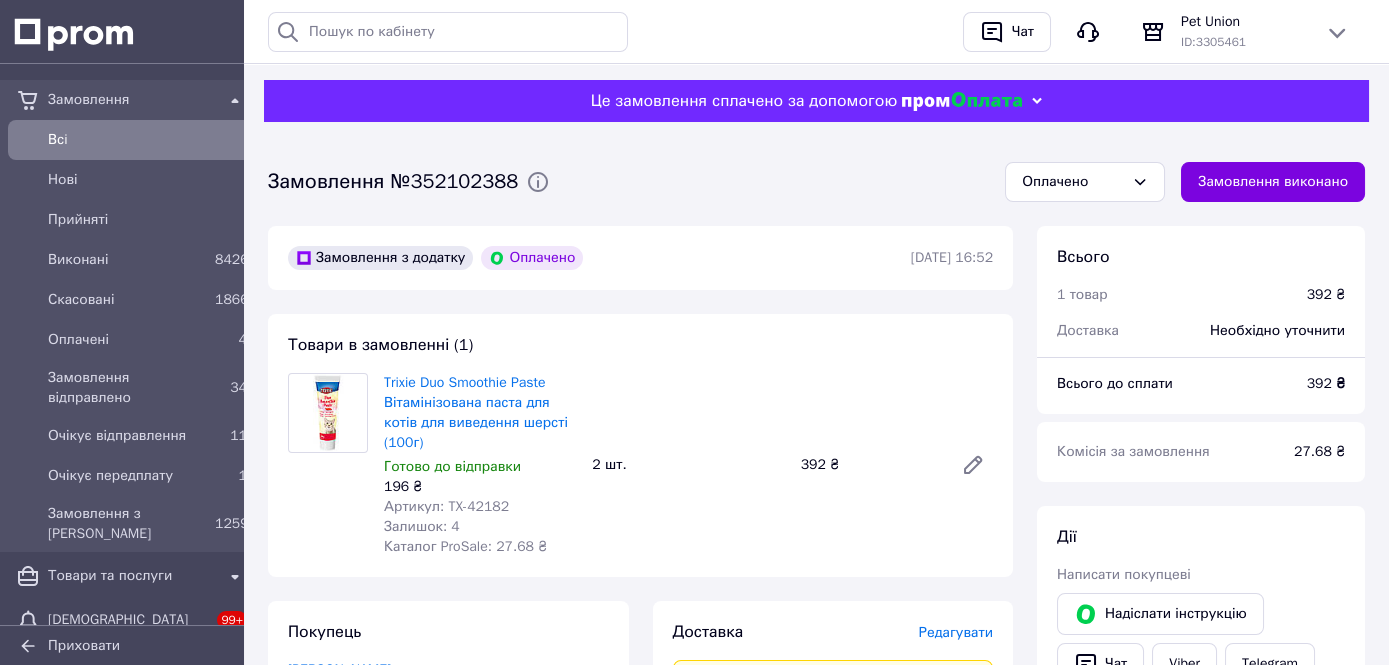 scroll, scrollTop: 577, scrollLeft: 0, axis: vertical 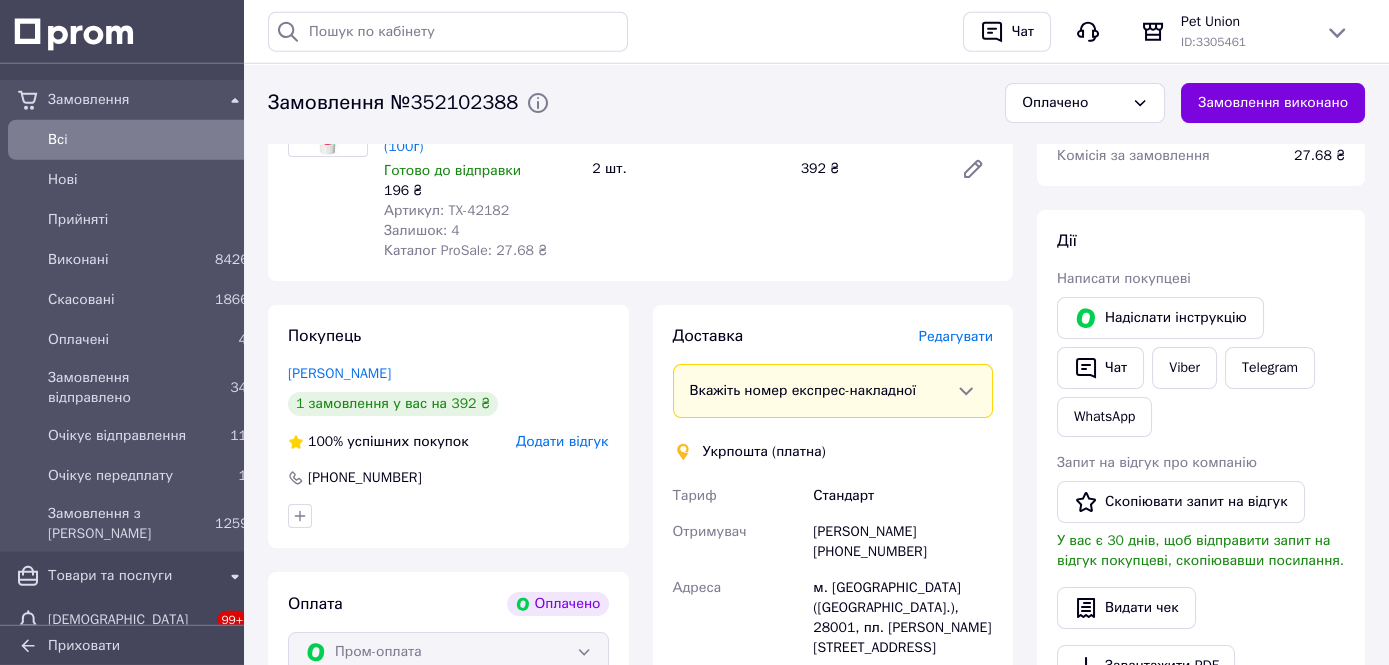 click on "Редагувати" at bounding box center (956, 336) 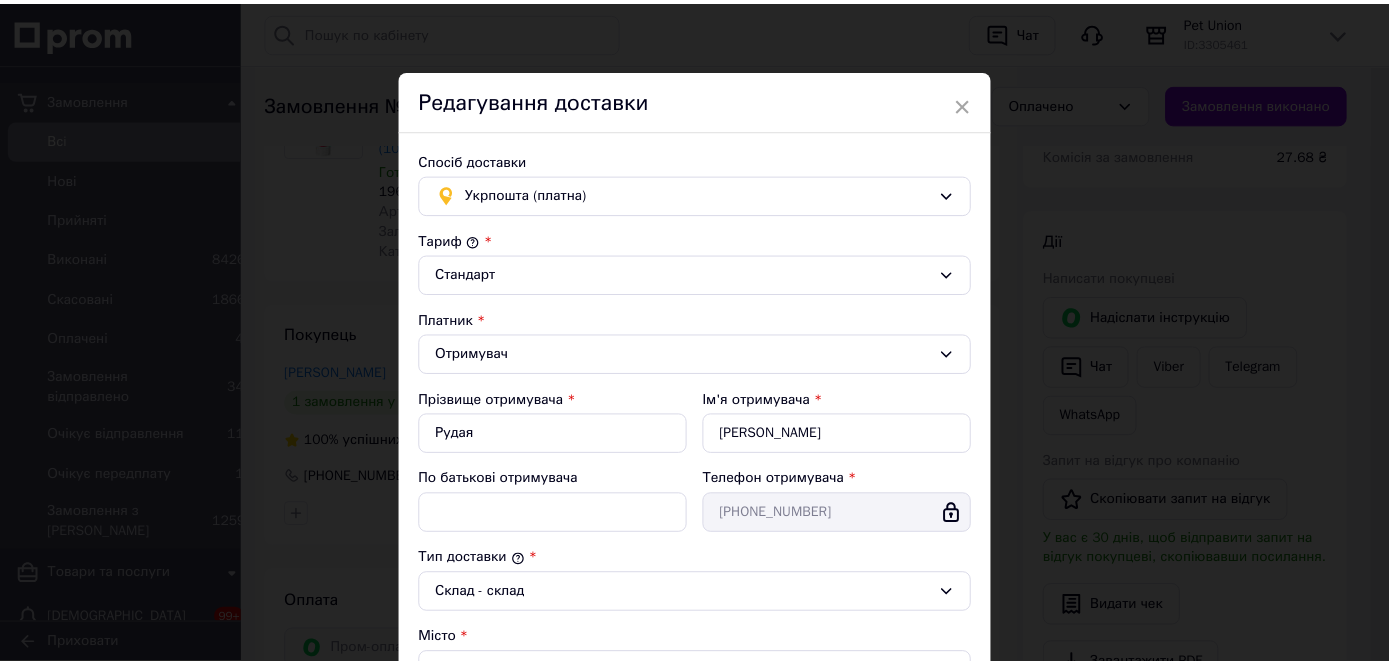 scroll, scrollTop: 579, scrollLeft: 0, axis: vertical 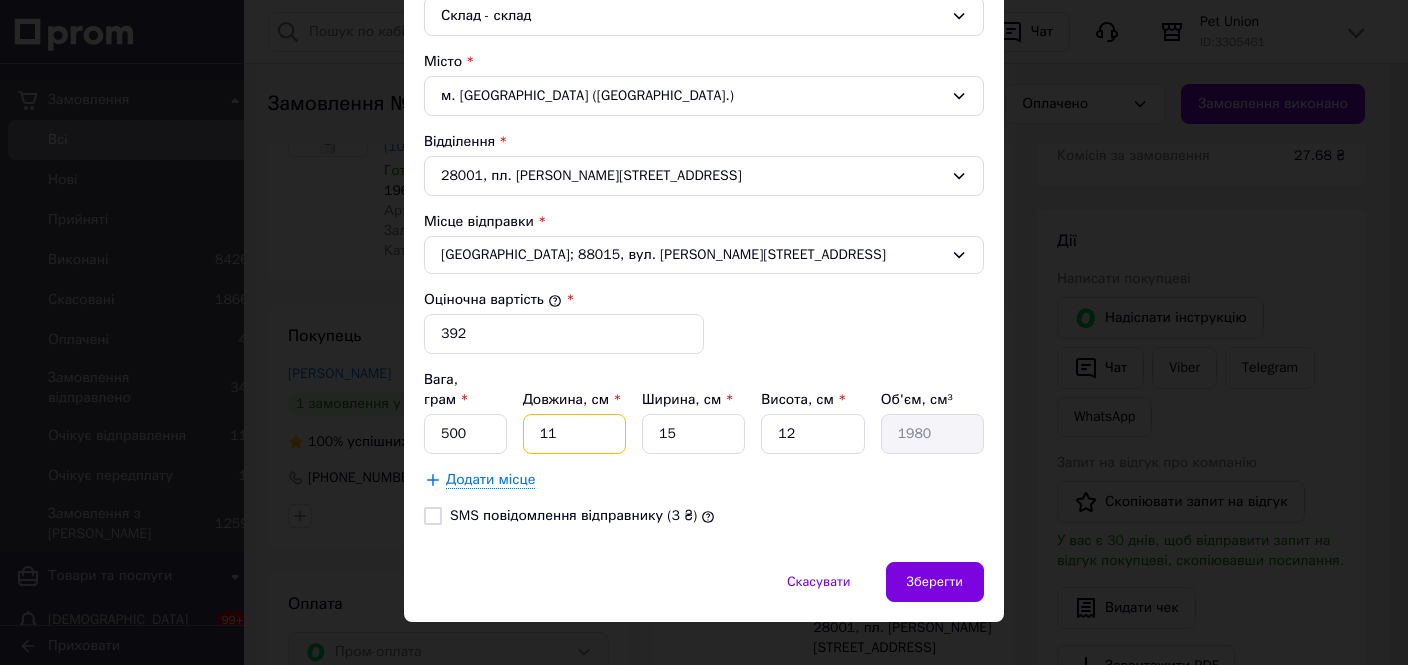 drag, startPoint x: 610, startPoint y: 413, endPoint x: 491, endPoint y: 406, distance: 119.2057 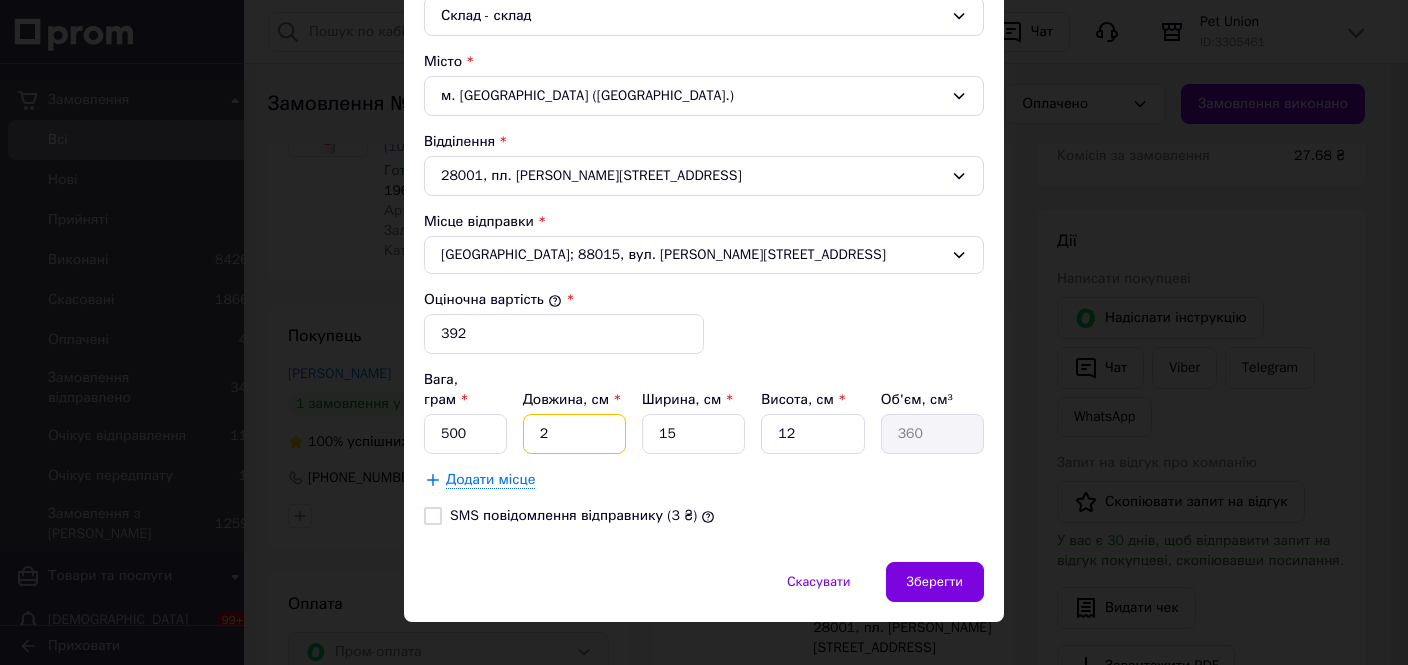 type on "20" 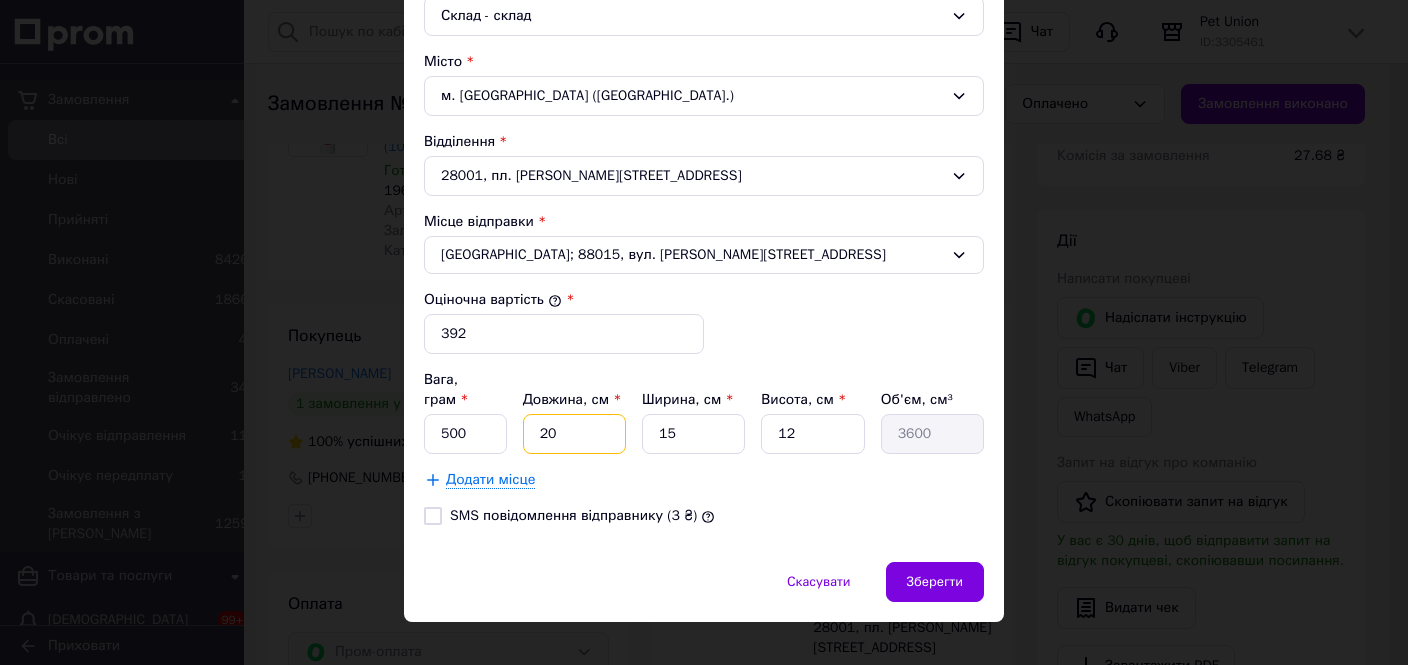 type on "20" 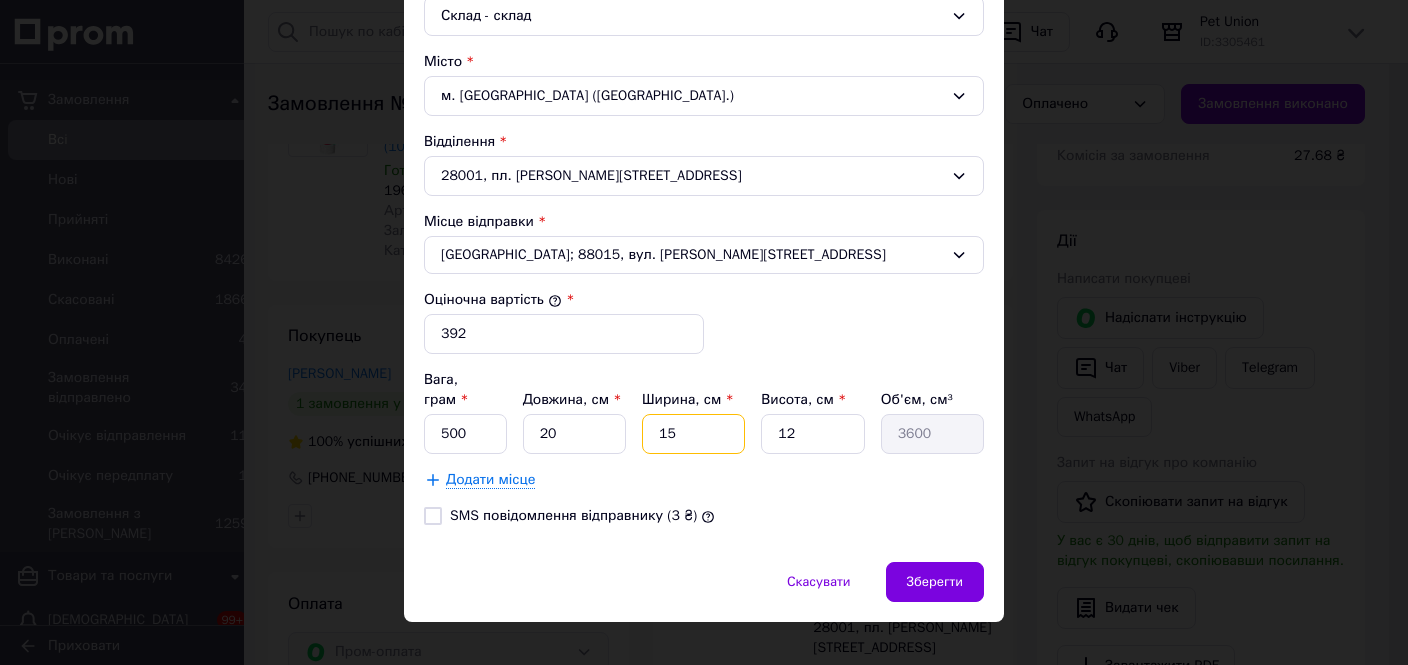 type on "9" 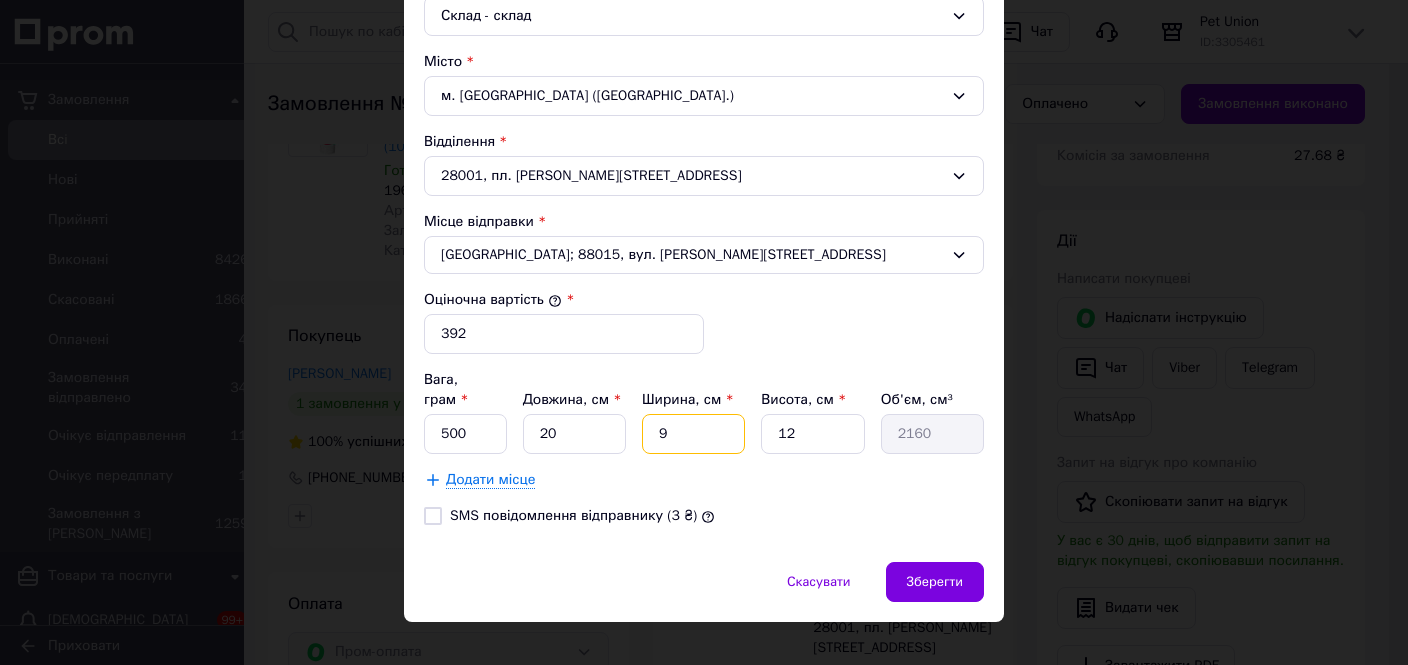 type on "9" 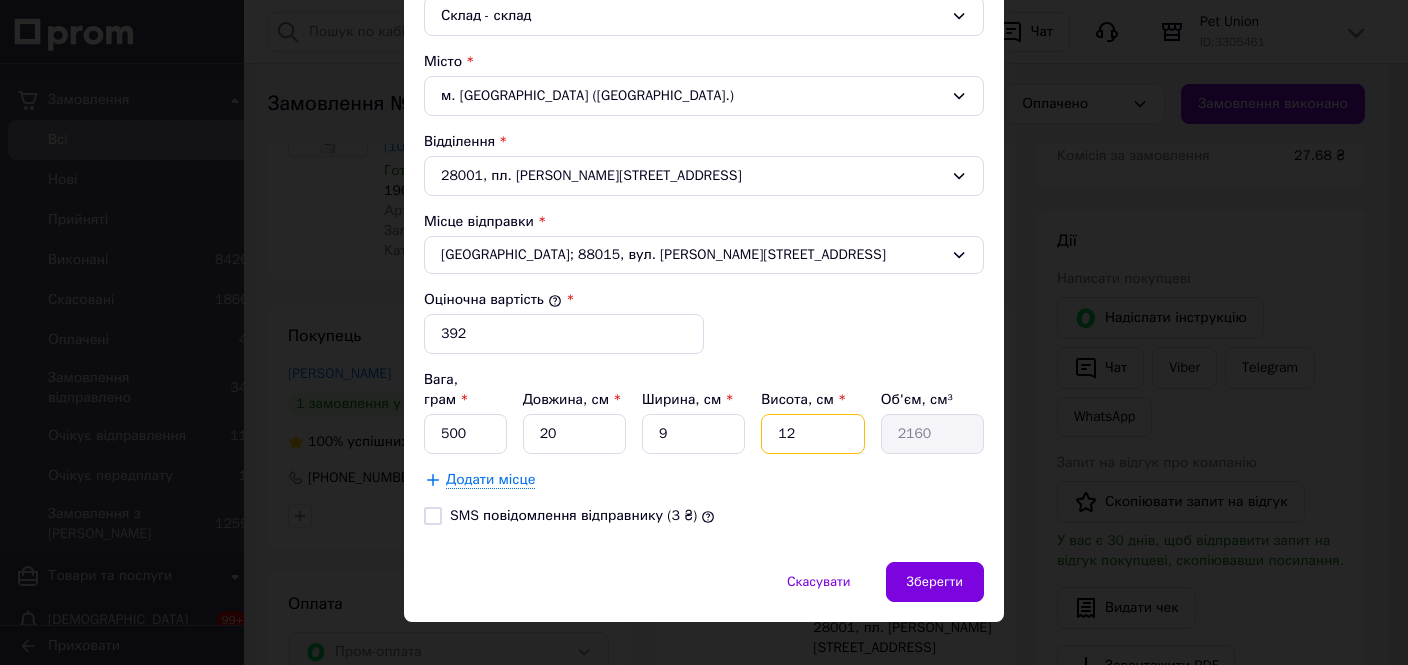 type on "4" 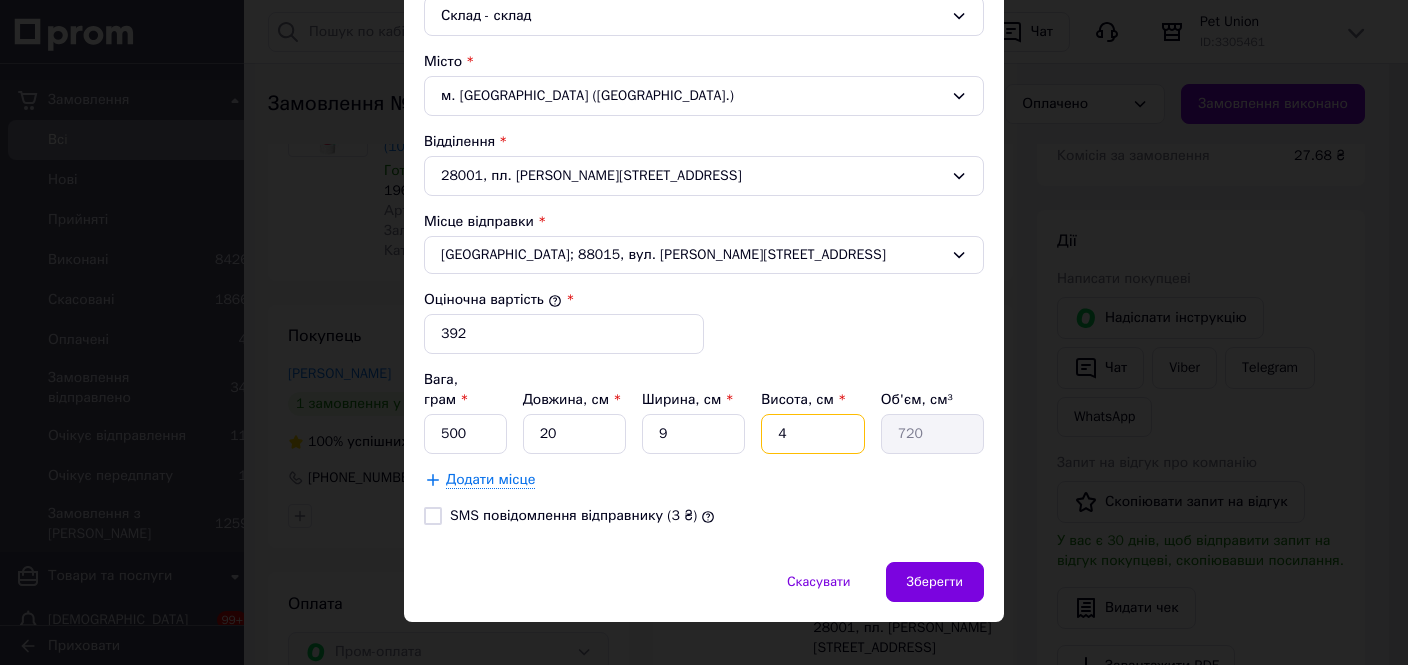 type on "4" 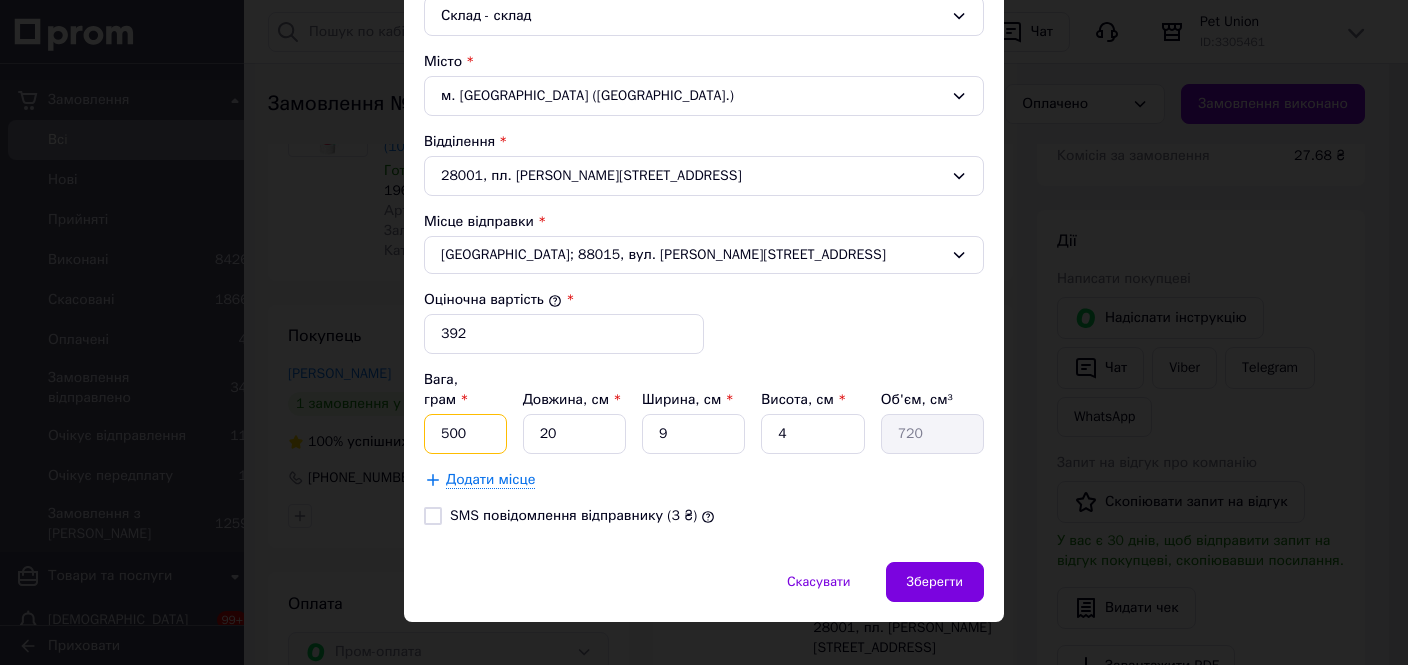 drag, startPoint x: 473, startPoint y: 415, endPoint x: 417, endPoint y: 410, distance: 56.22277 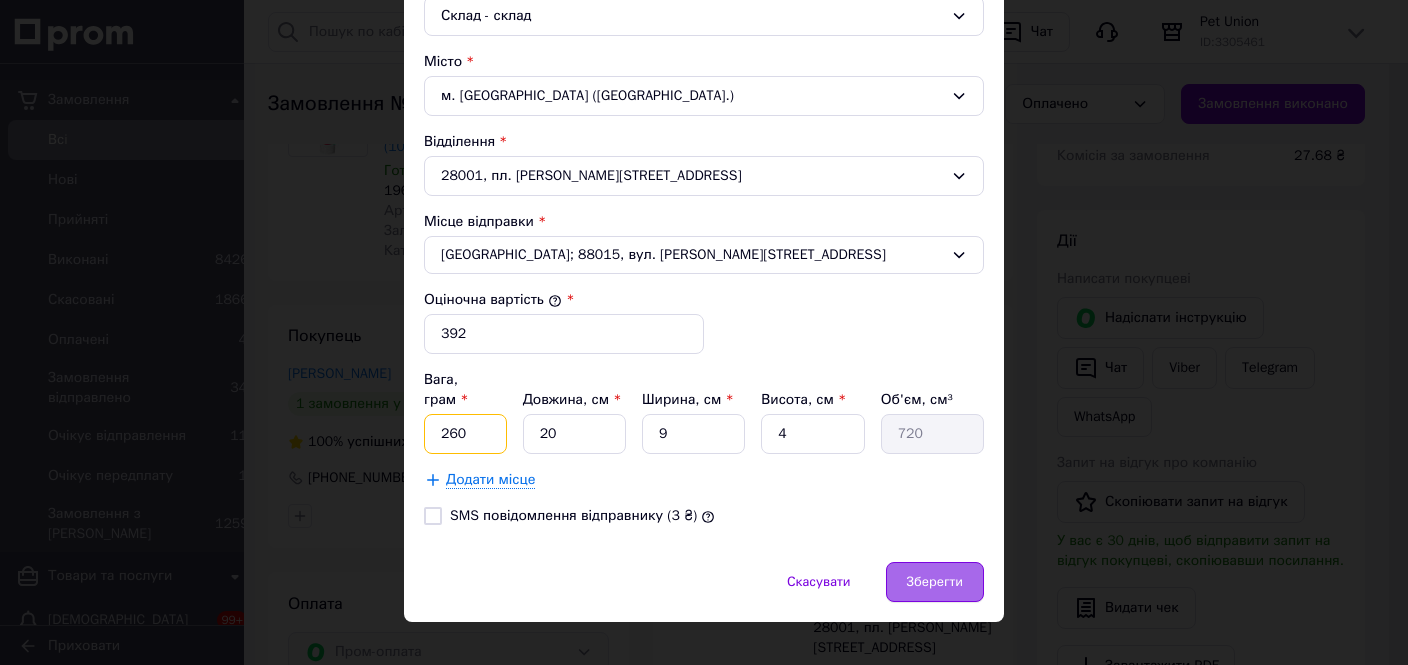 type on "260" 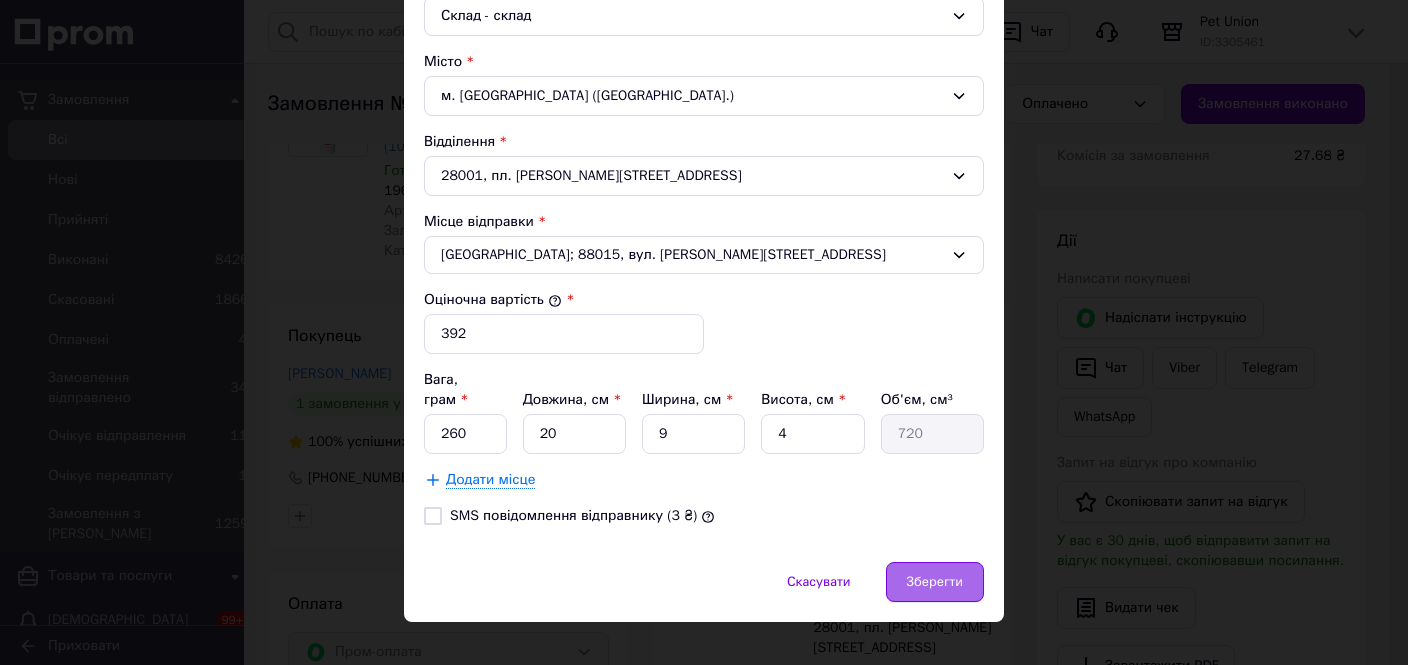 click on "Зберегти" at bounding box center [935, 582] 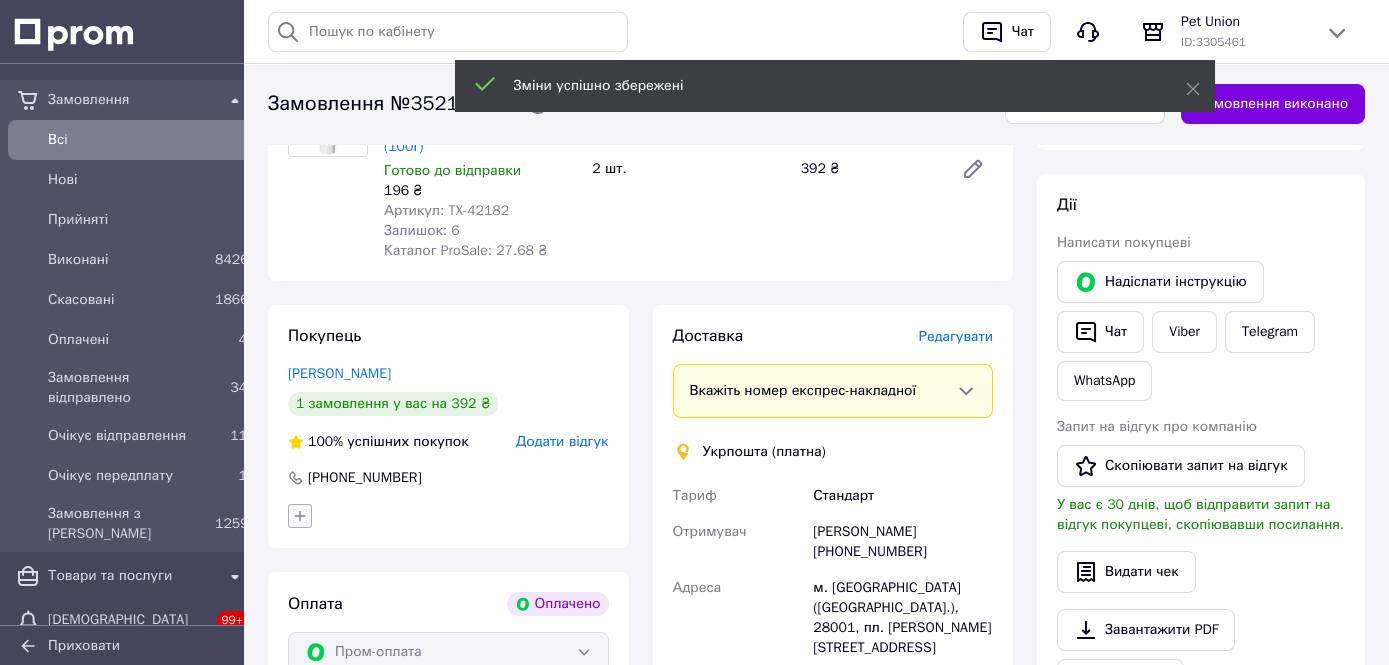 click 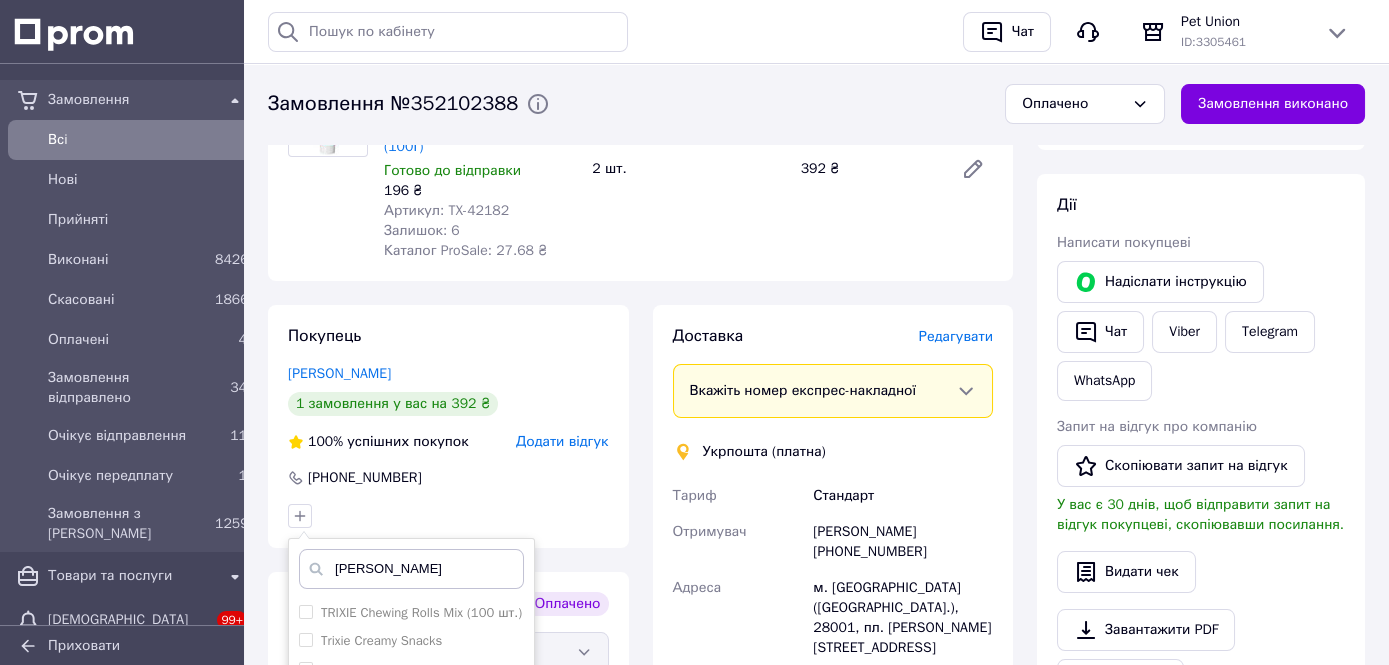 scroll, scrollTop: 577, scrollLeft: 0, axis: vertical 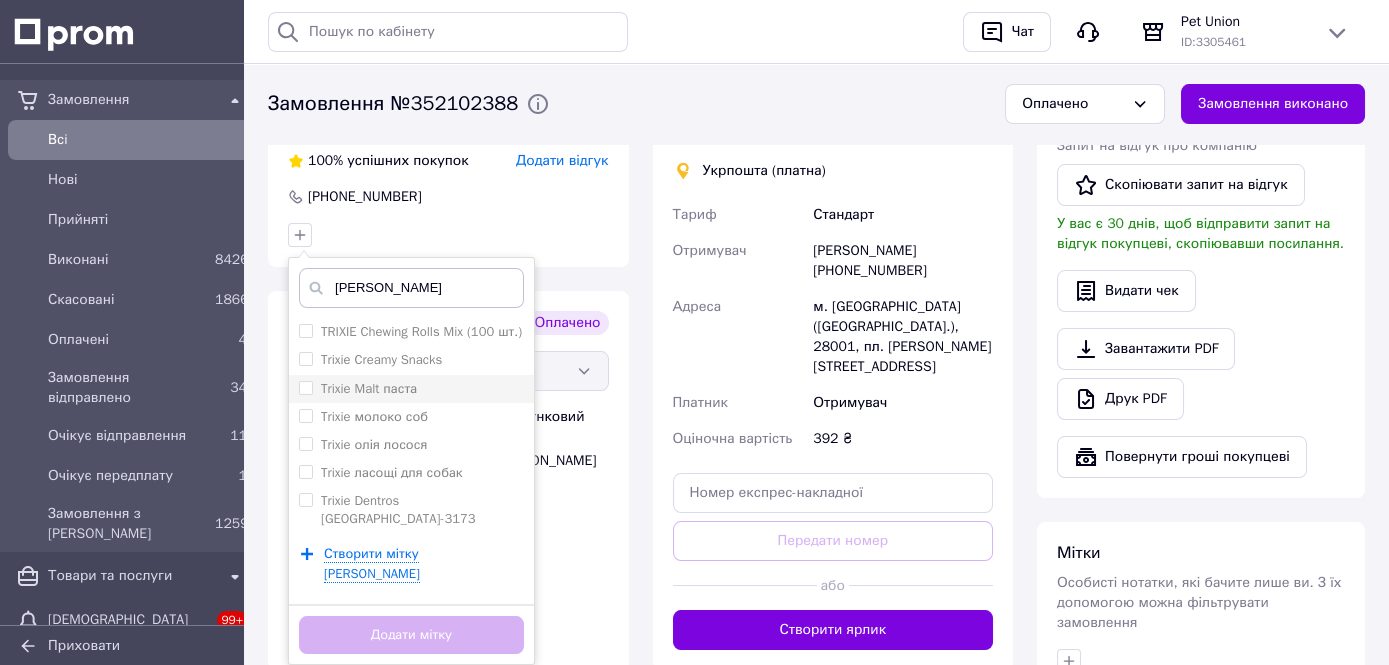 type on "[PERSON_NAME]" 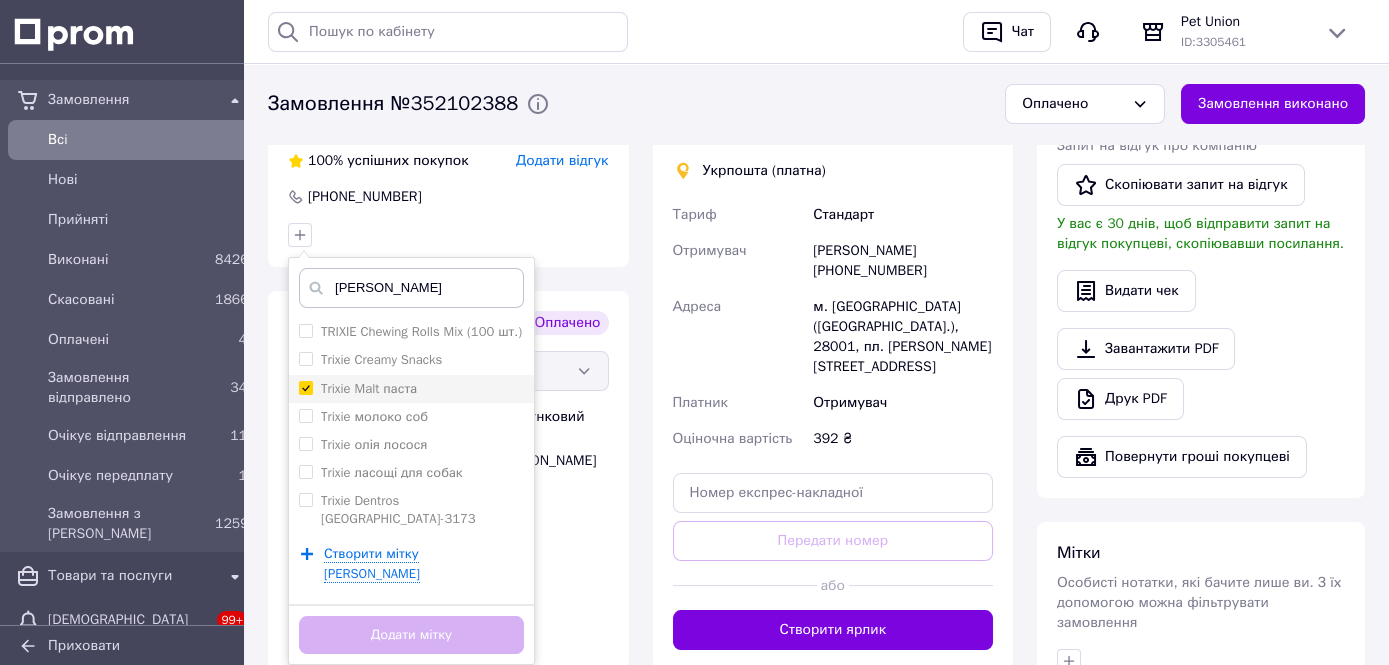checkbox on "true" 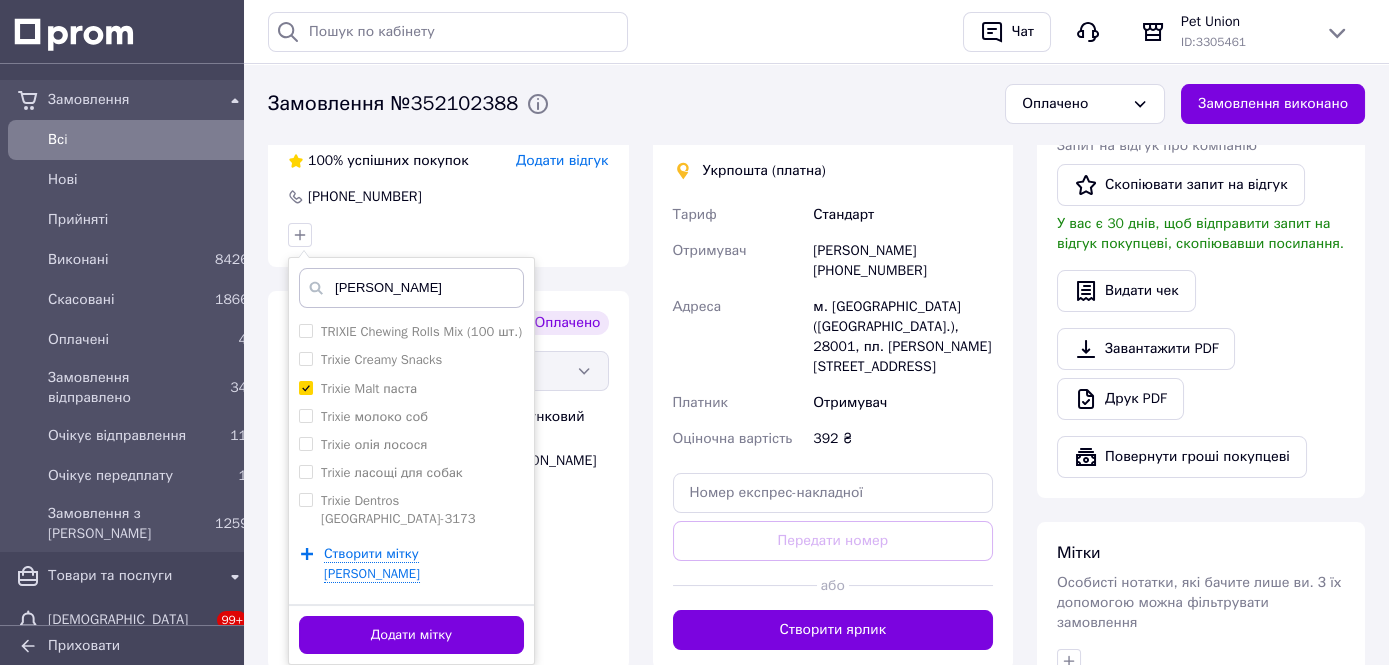 drag, startPoint x: 412, startPoint y: 593, endPoint x: 492, endPoint y: 624, distance: 85.79627 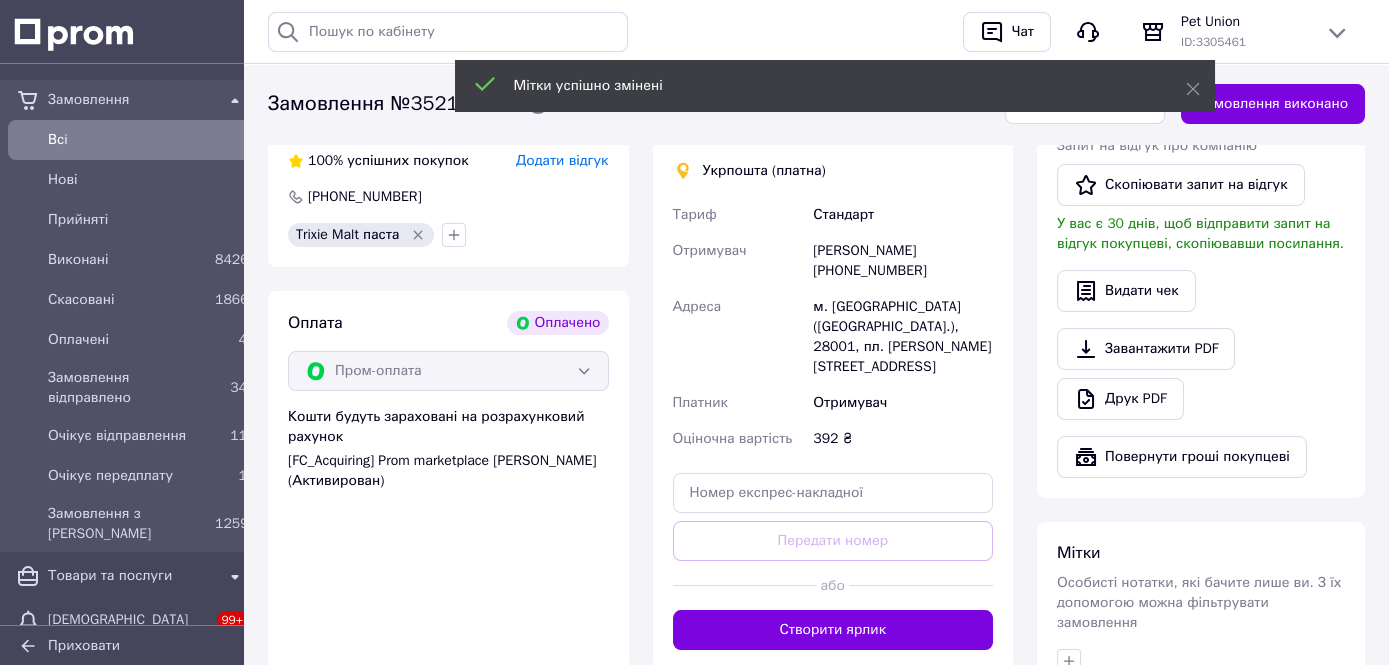 click on "Доставка [PERSON_NAME] Вкажіть номер експрес-накладної Обов'язково введіть номер експрес-накладної,
якщо створювали її не на цій сторінці. У разі,
якщо номер ЕН не буде доданий, ми не зможемо
виплатити гроші за замовлення Мобільний номер покупця (із замовлення) повинен відповідати номеру отримувача за накладною Укрпошта (платна) [PERSON_NAME] Отримувач [PERSON_NAME] [PHONE_NUMBER] Адреса м. [GEOGRAPHIC_DATA] ([GEOGRAPHIC_DATA].), 28001, пл. [STREET_ADDRESS] Платник Отримувач Оціночна вартість 392 ₴ Передати номер або Створити ярлик Тариф     * Стандарт Платник   * Отримувач   *" at bounding box center [833, 347] 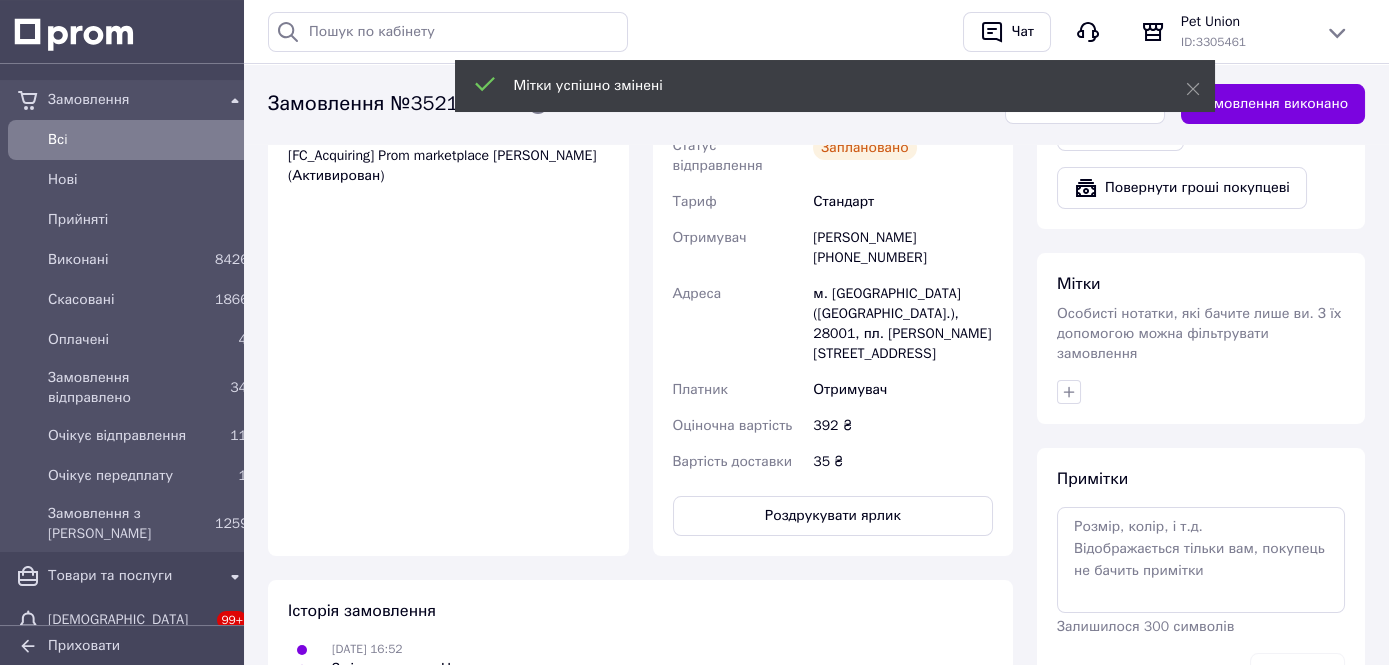 scroll, scrollTop: 1000, scrollLeft: 0, axis: vertical 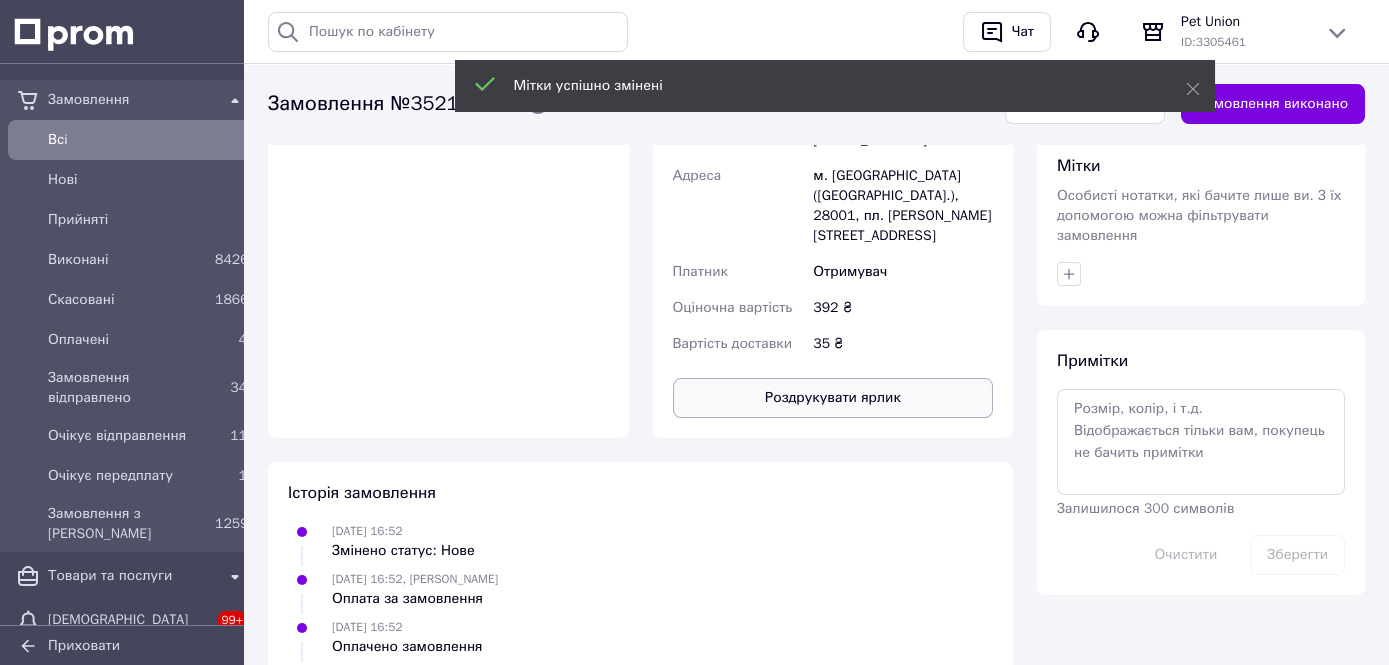 click on "Роздрукувати ярлик" at bounding box center (833, 398) 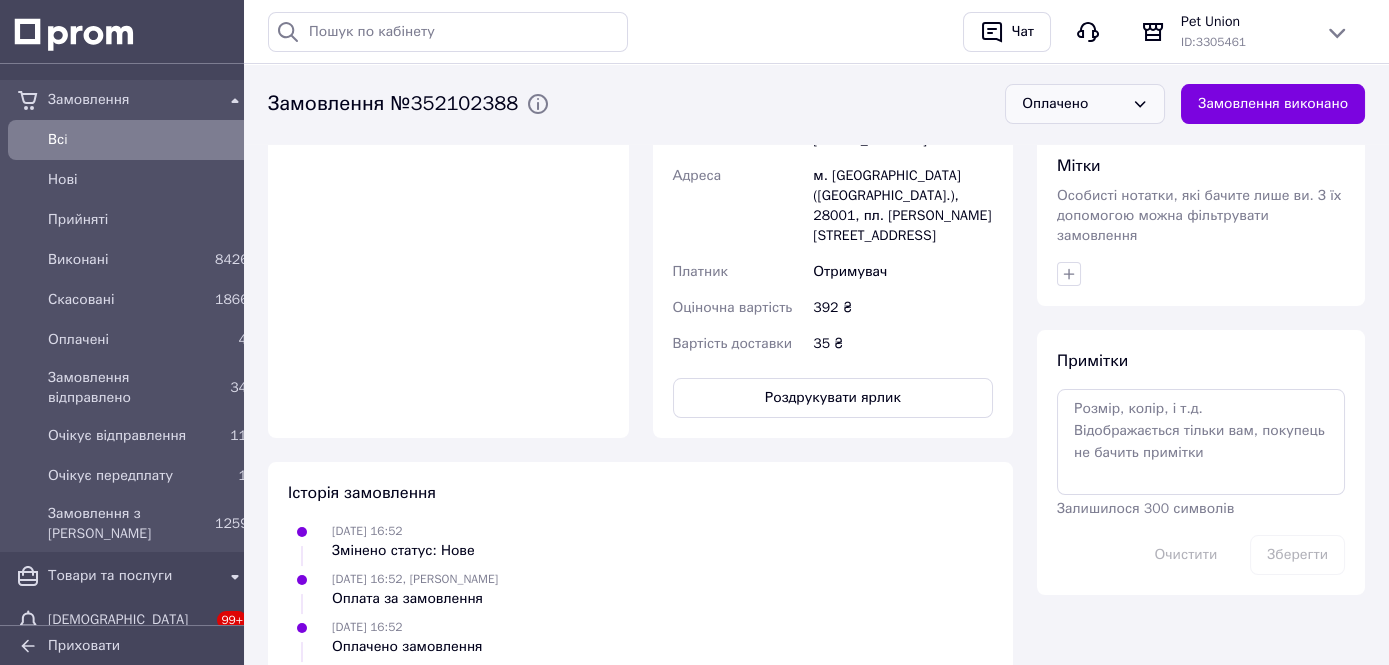 click on "Оплачено" at bounding box center (1085, 104) 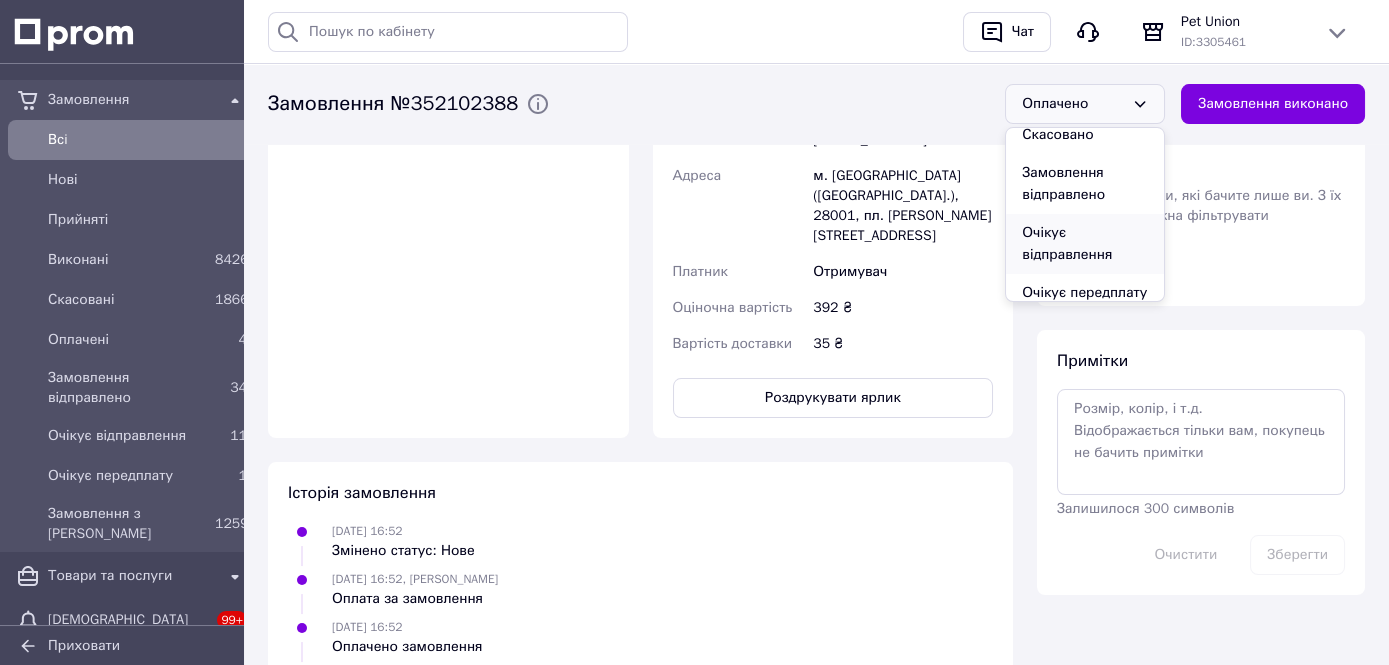 scroll, scrollTop: 122, scrollLeft: 0, axis: vertical 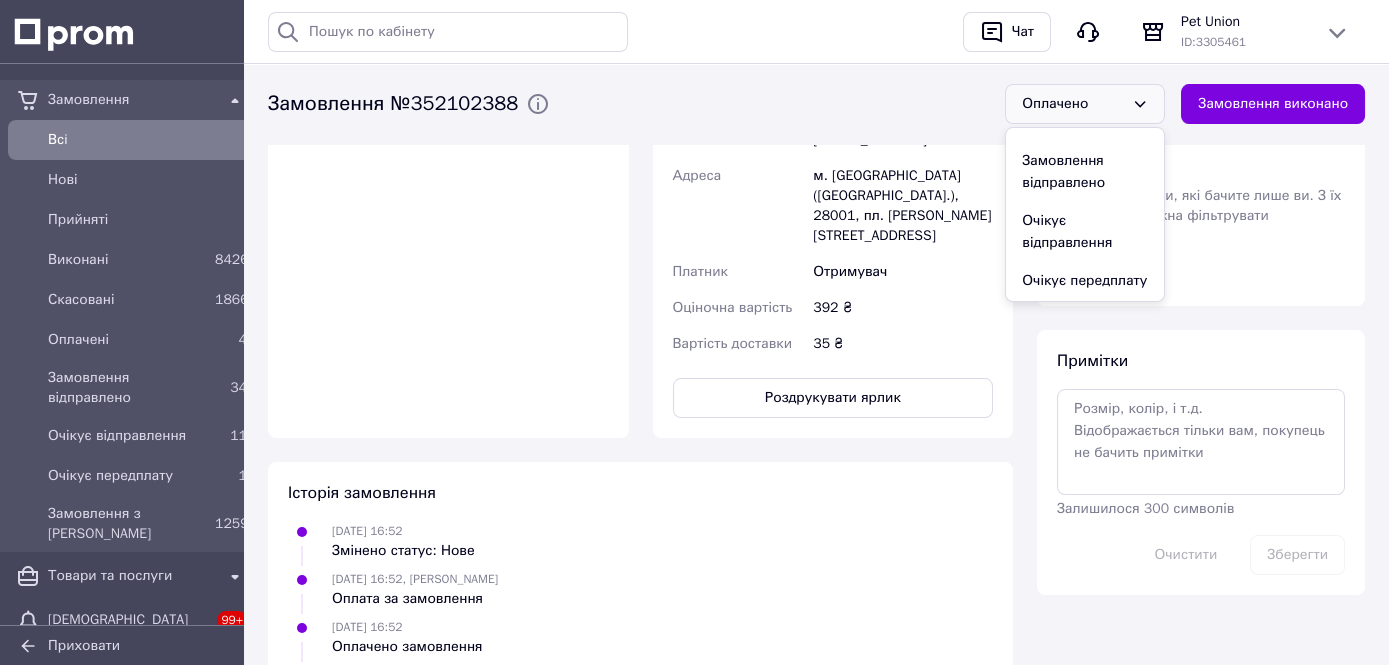 click on "Очікує відправлення" at bounding box center [1085, 232] 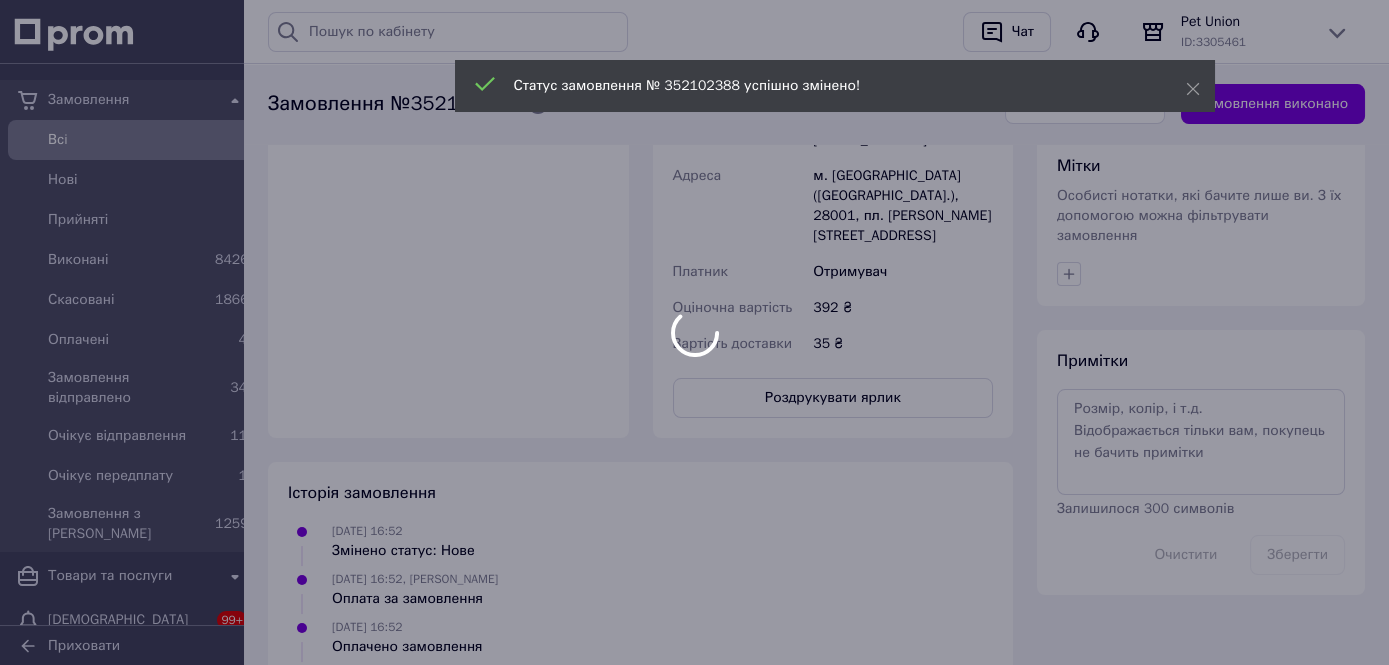 scroll, scrollTop: 0, scrollLeft: 0, axis: both 